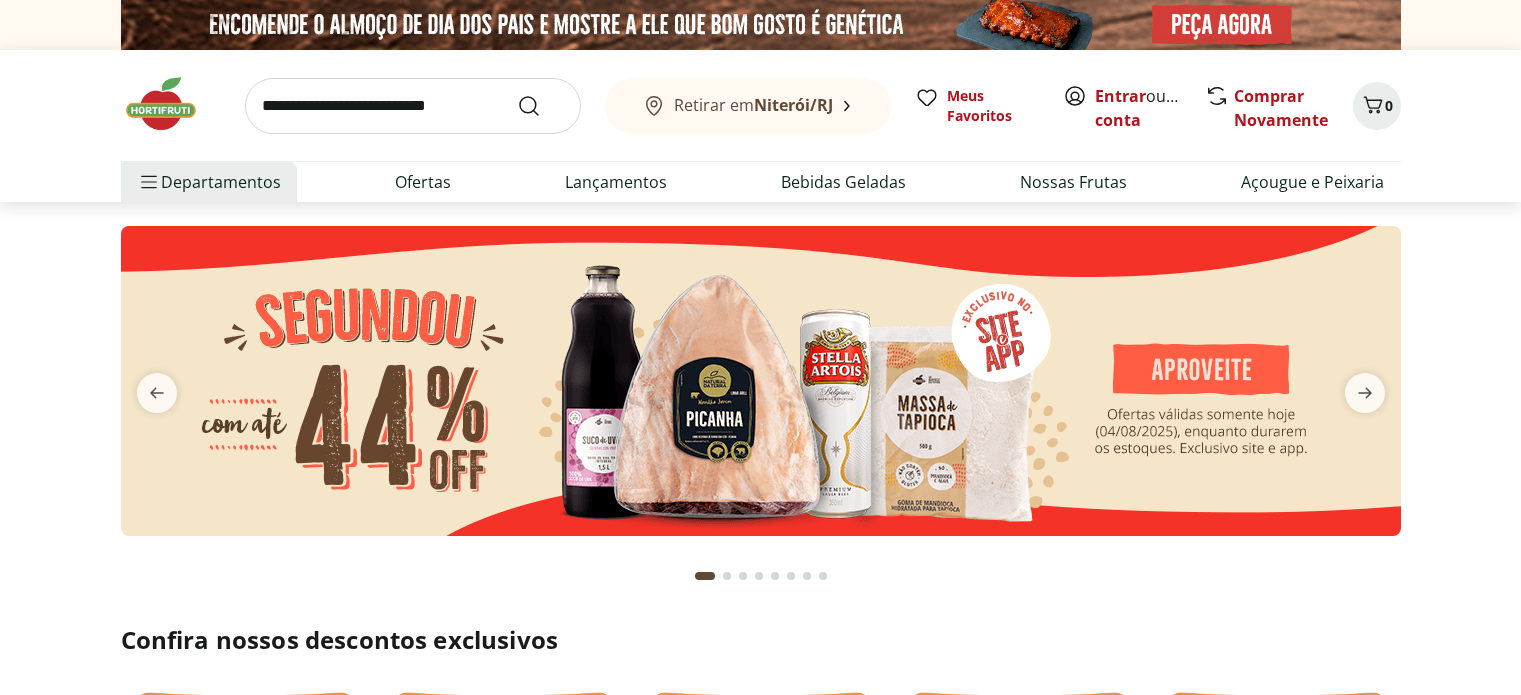 scroll, scrollTop: 0, scrollLeft: 0, axis: both 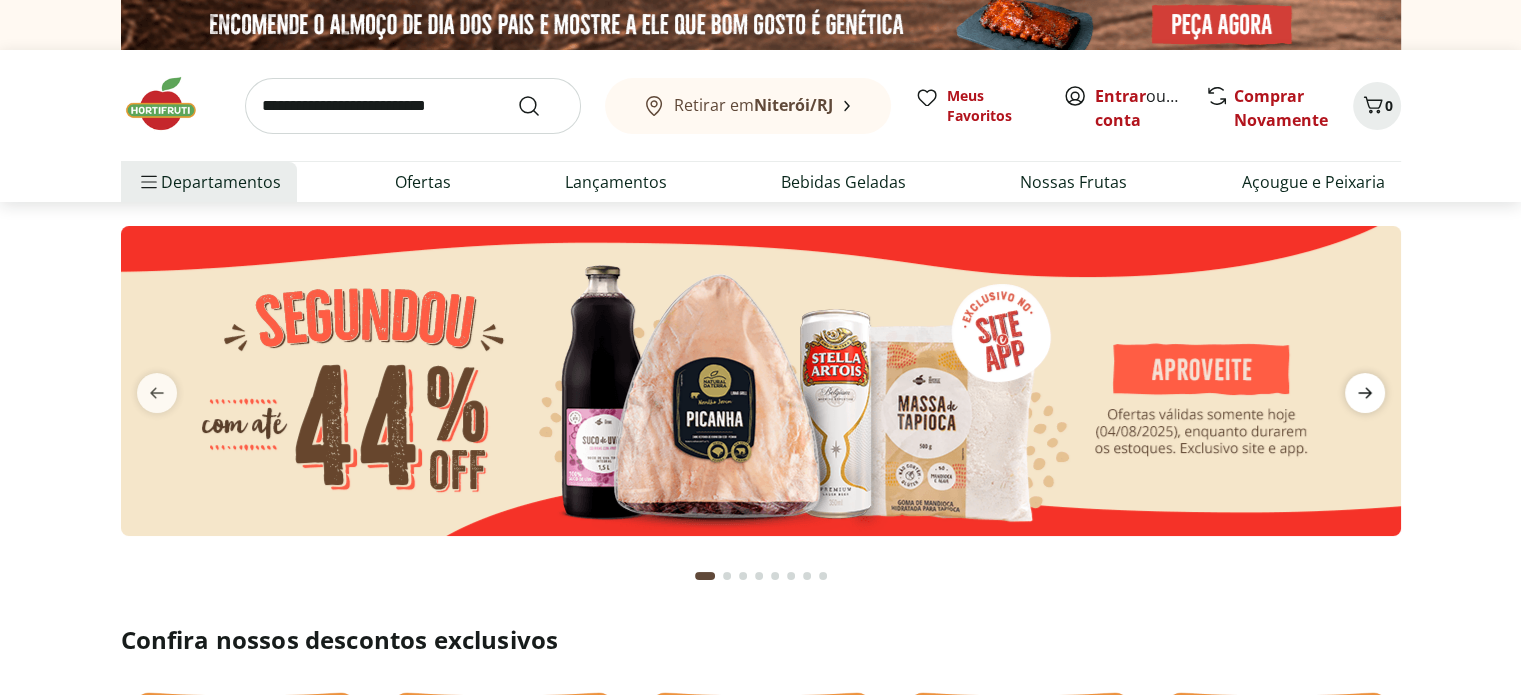 click 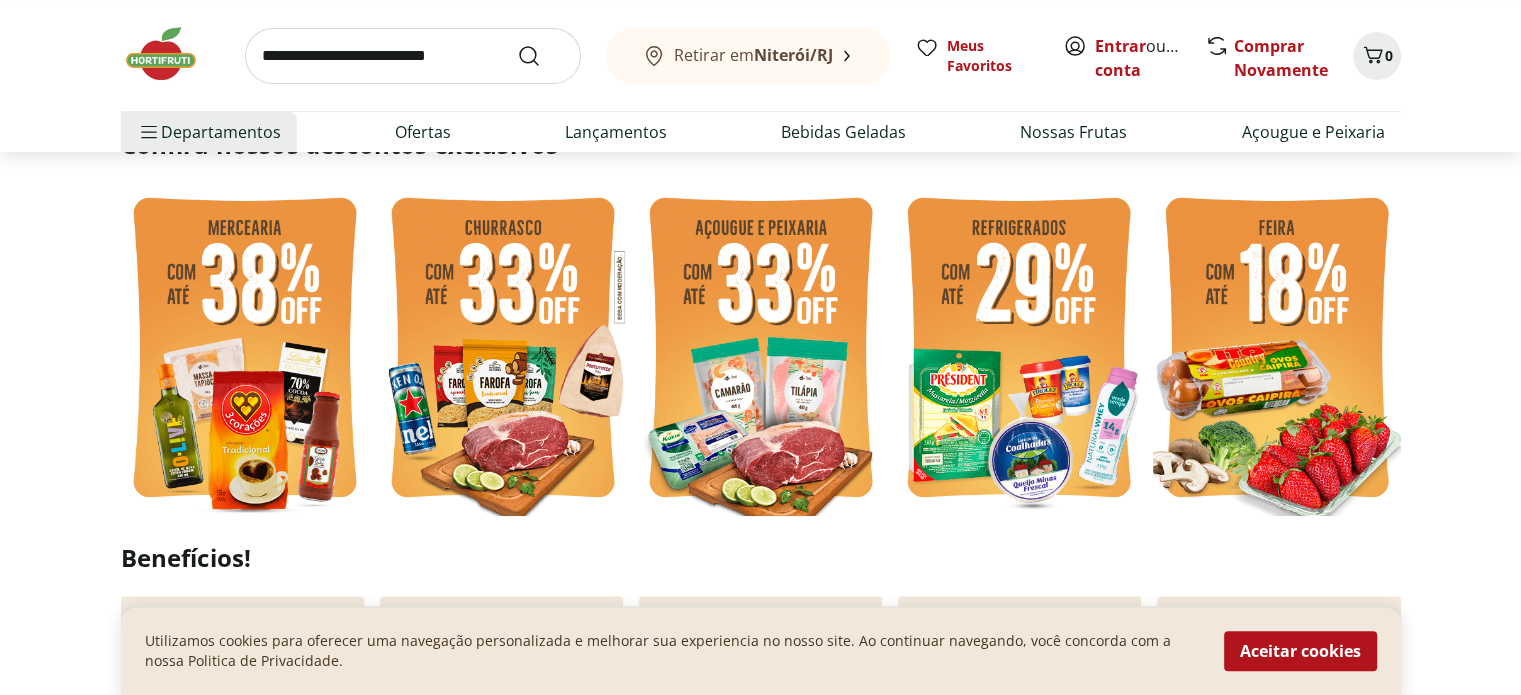 scroll, scrollTop: 500, scrollLeft: 0, axis: vertical 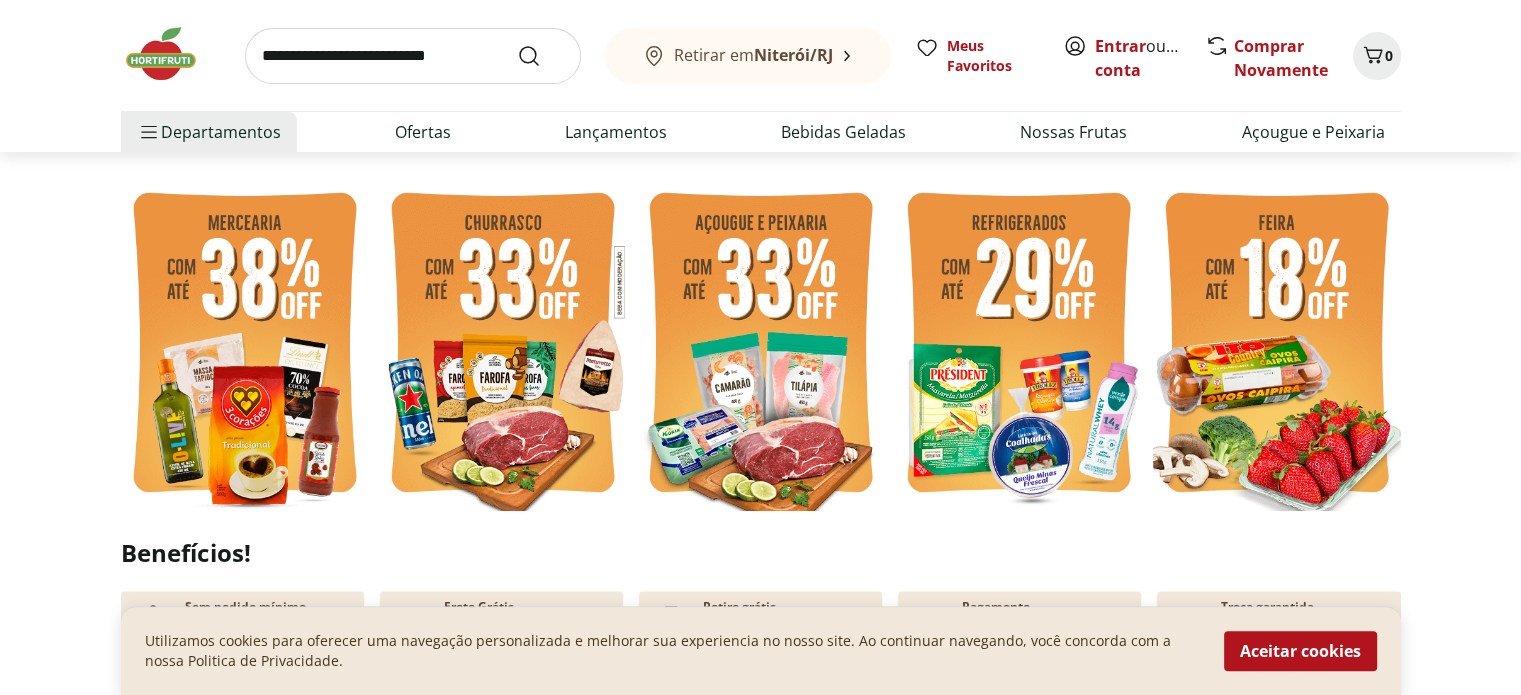 click at bounding box center [245, 345] 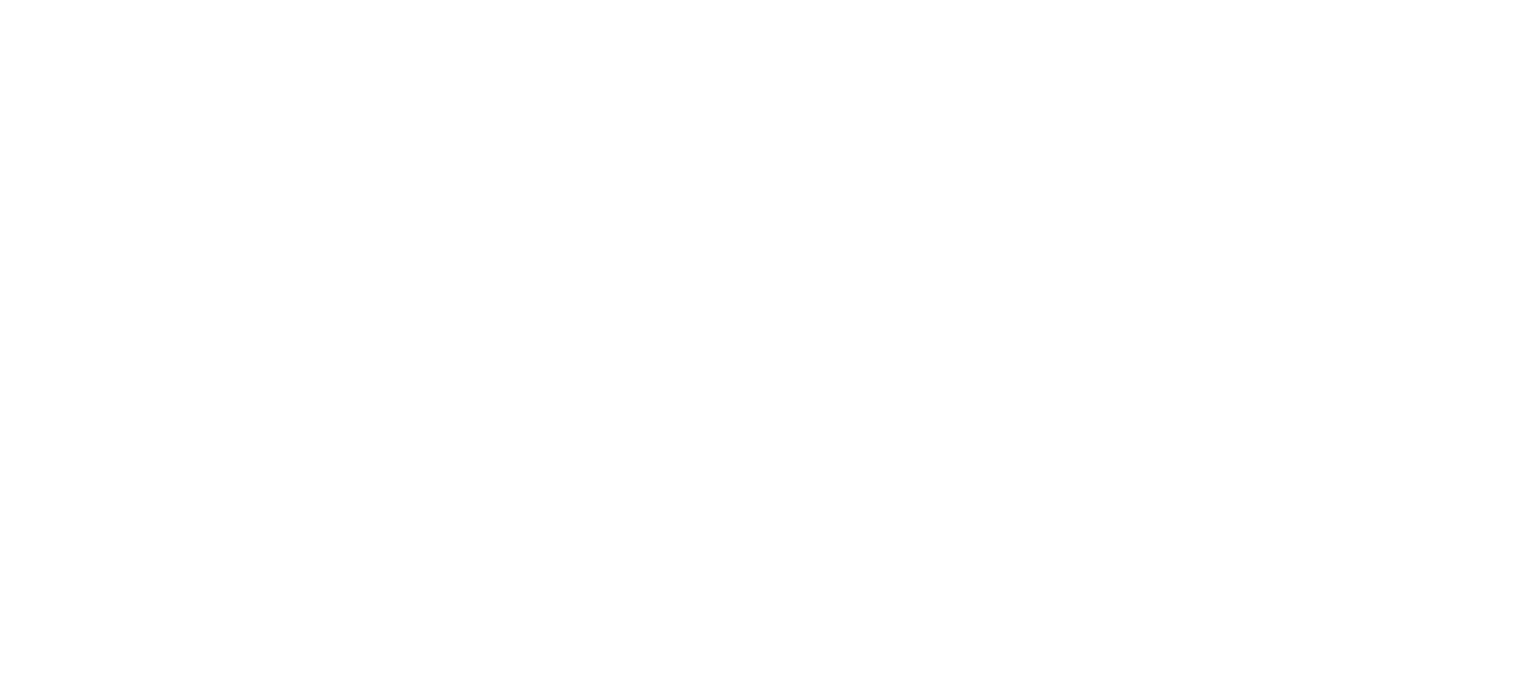 scroll, scrollTop: 0, scrollLeft: 0, axis: both 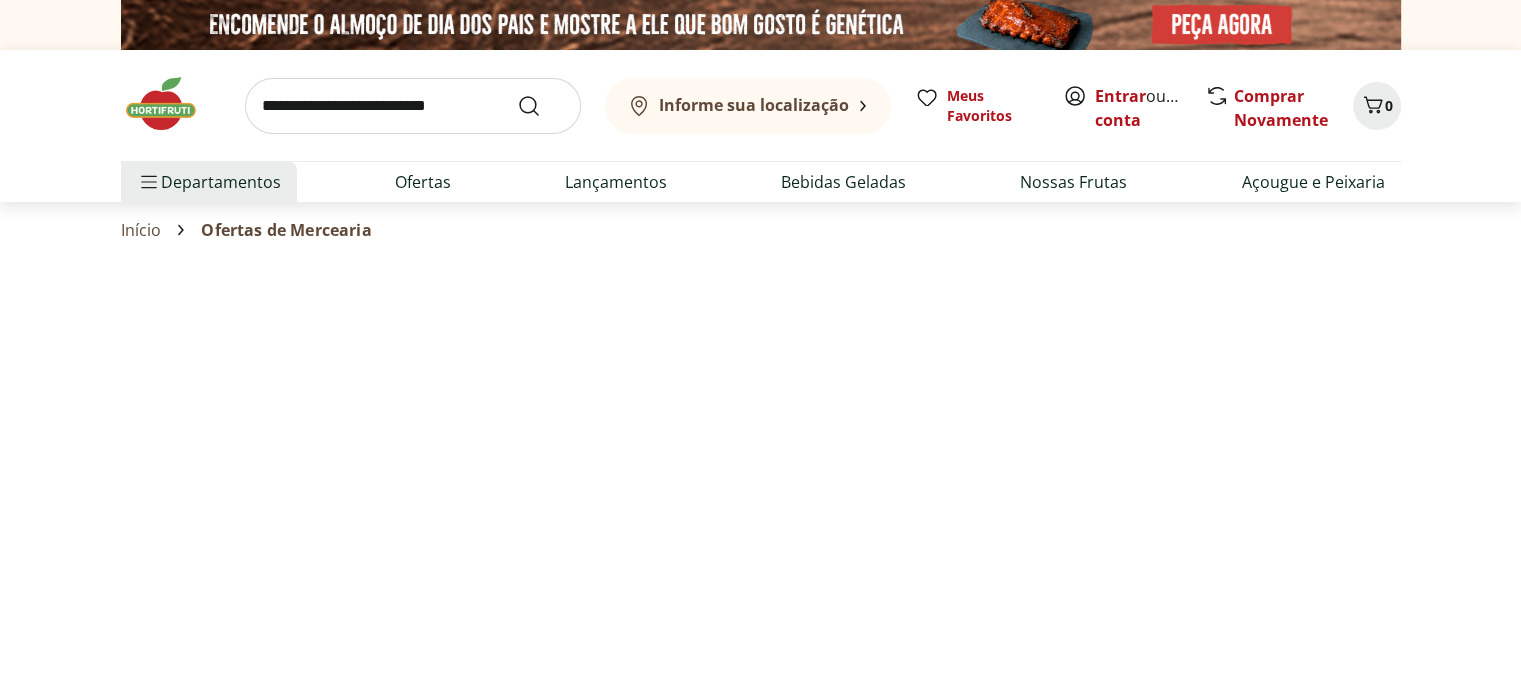select on "**********" 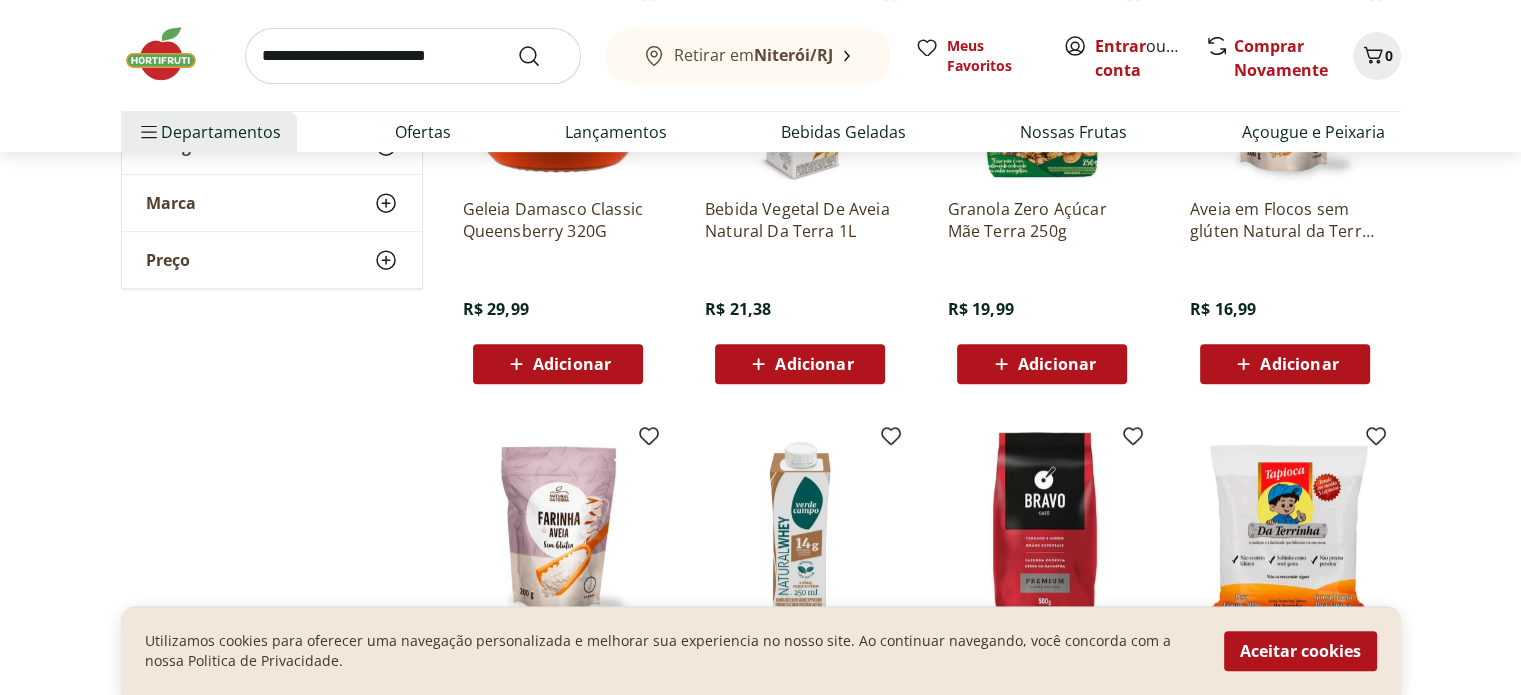scroll, scrollTop: 800, scrollLeft: 0, axis: vertical 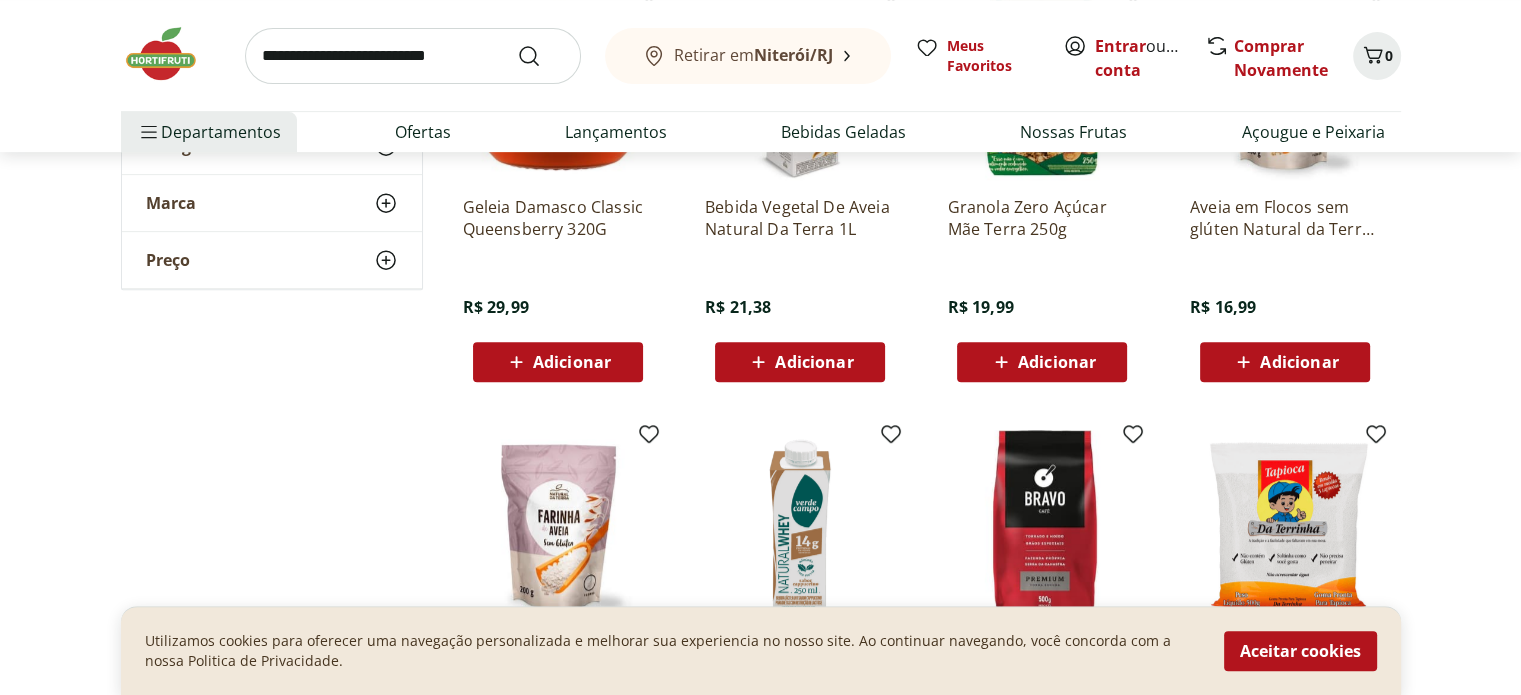 click on "Adicionar" at bounding box center (572, 362) 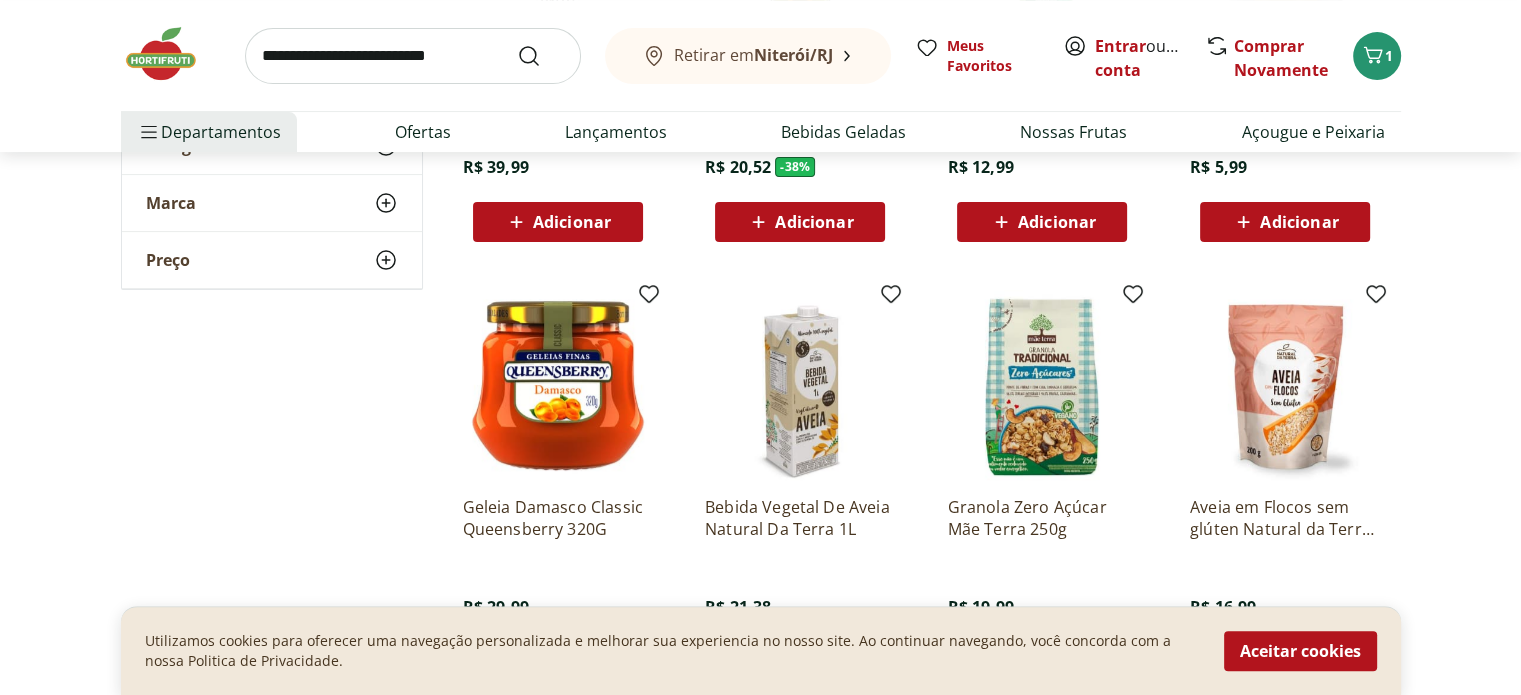 scroll, scrollTop: 0, scrollLeft: 0, axis: both 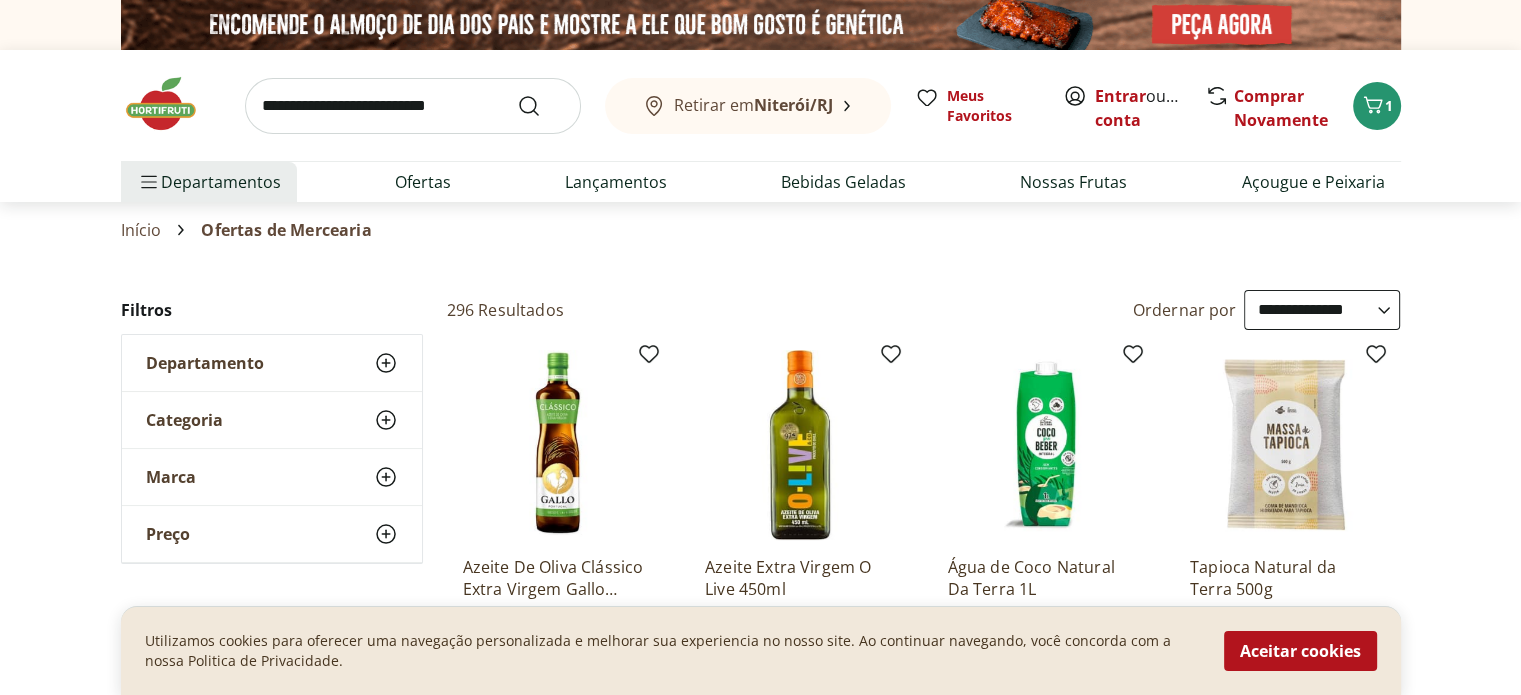 click at bounding box center (413, 106) 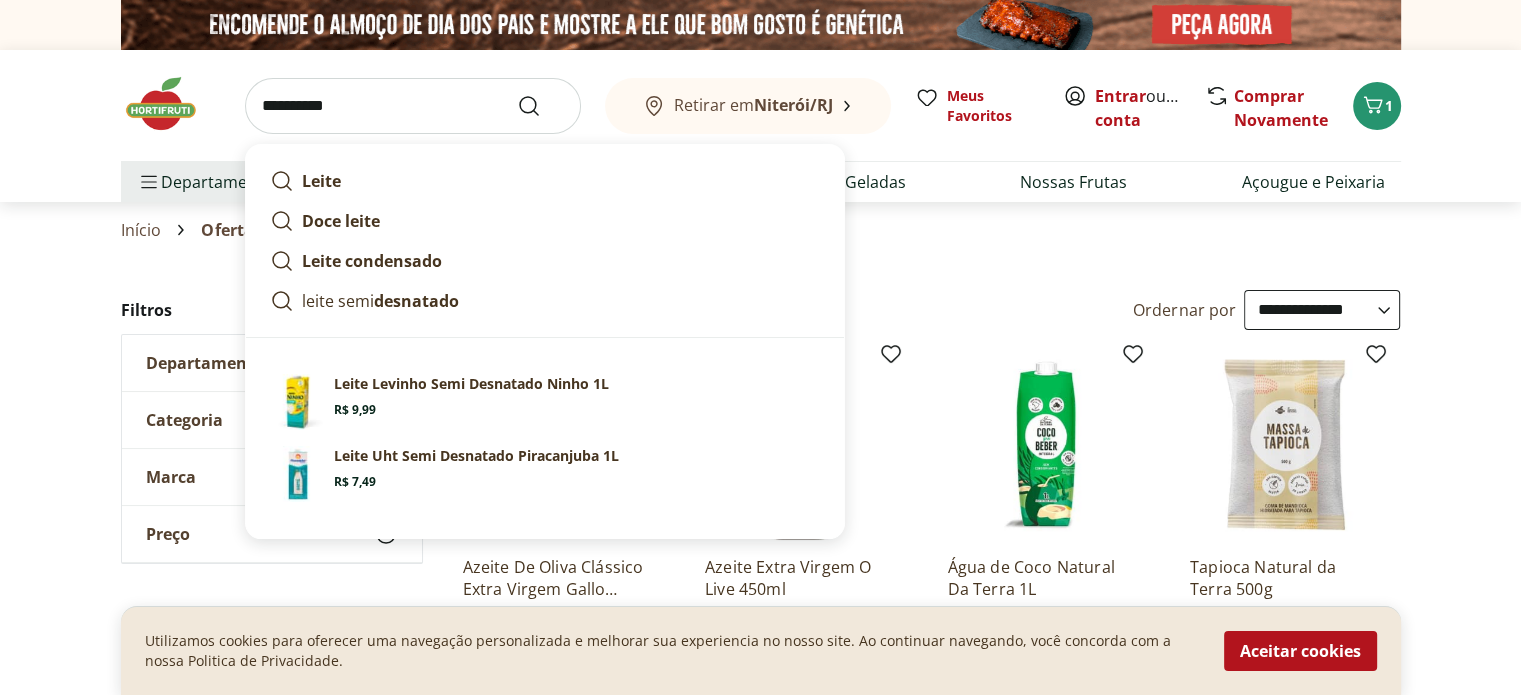 type on "**********" 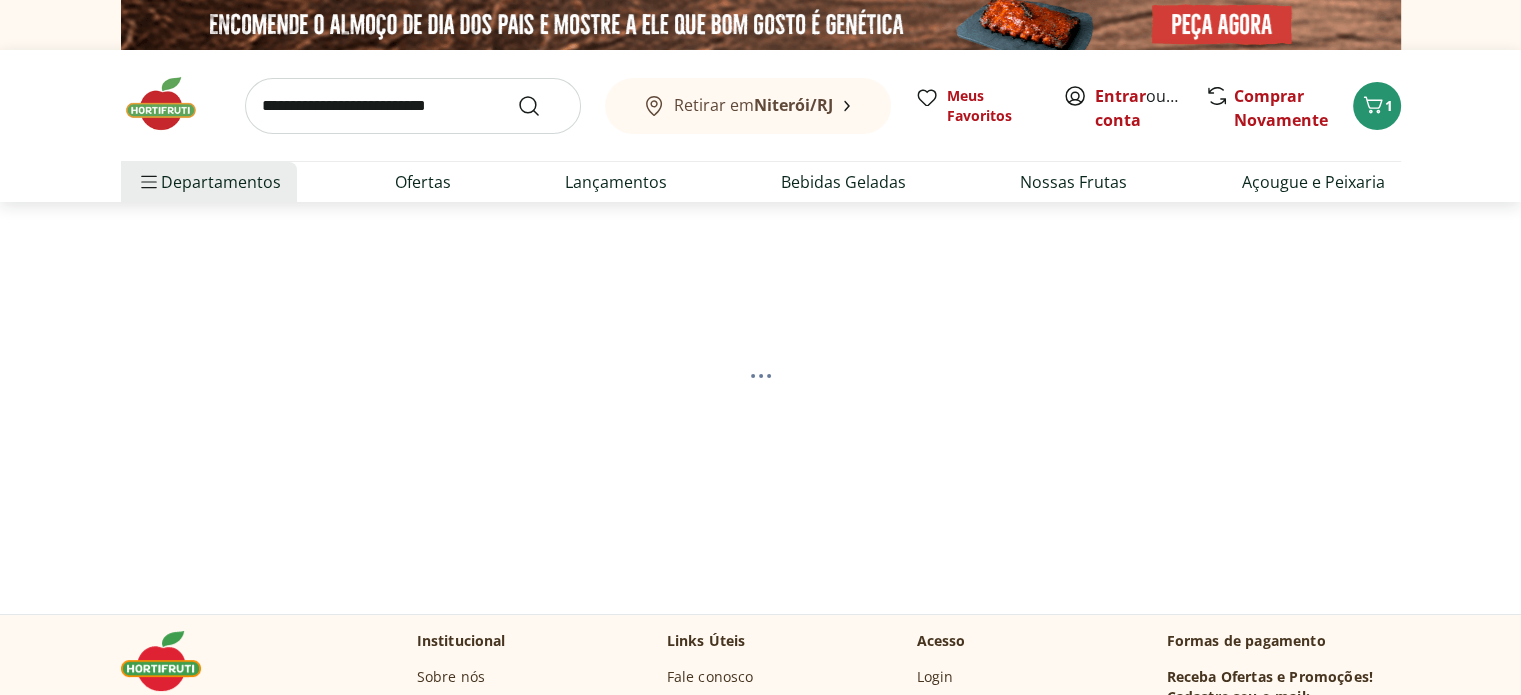 select on "**********" 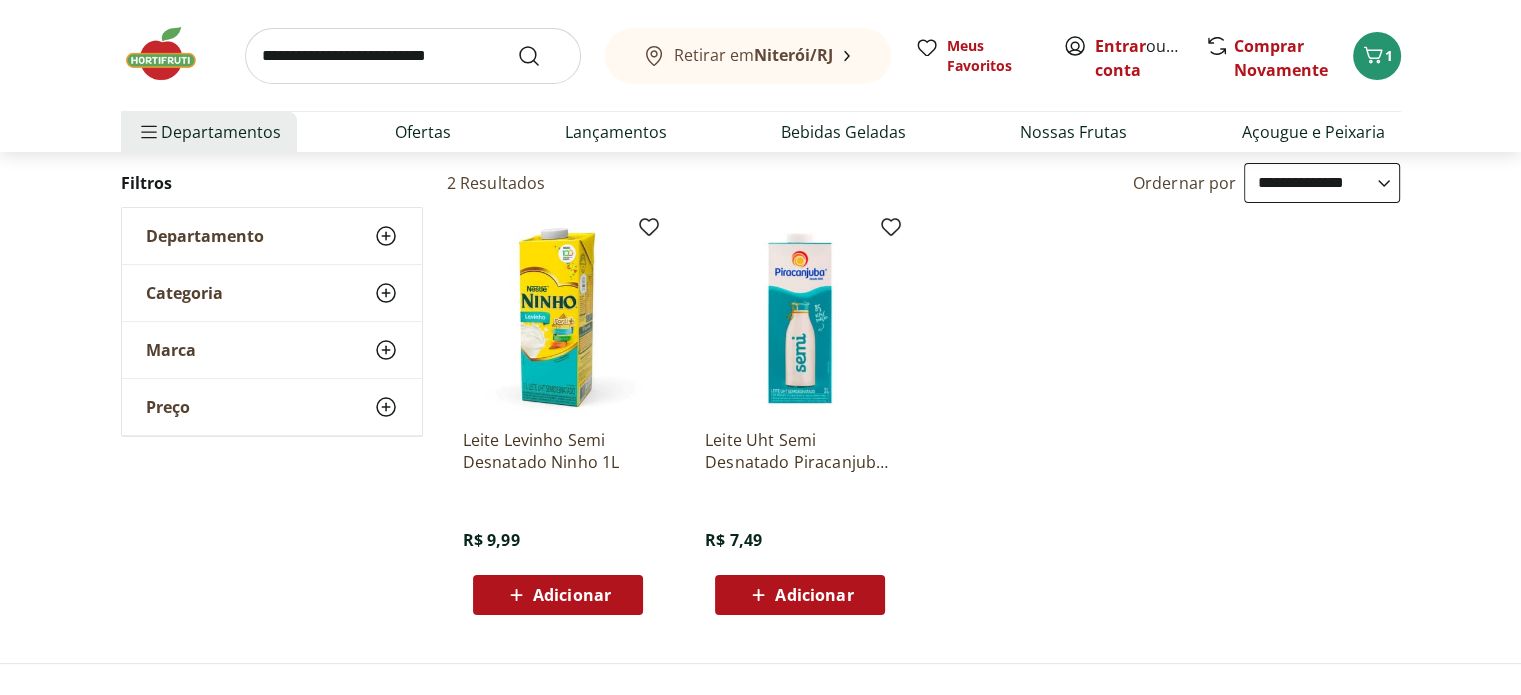 scroll, scrollTop: 300, scrollLeft: 0, axis: vertical 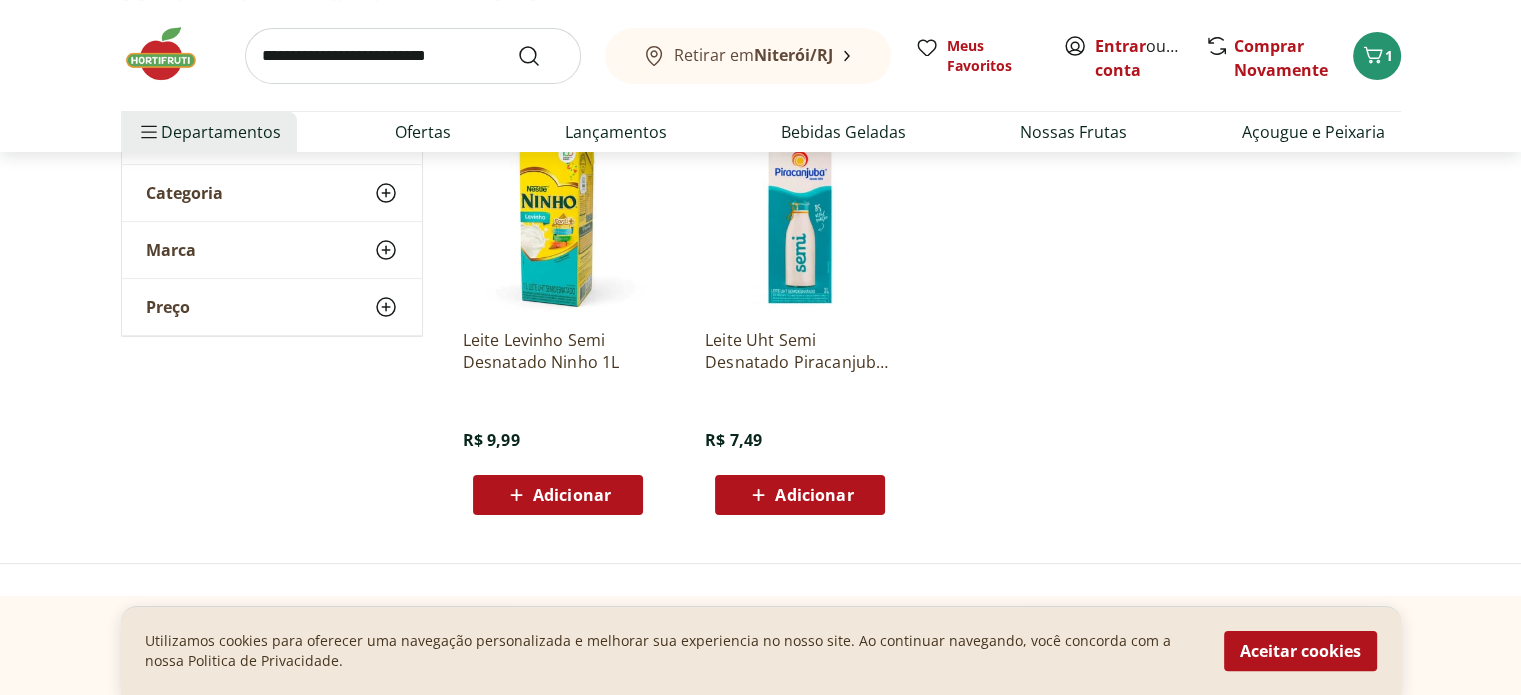 click on "Adicionar" at bounding box center (814, 495) 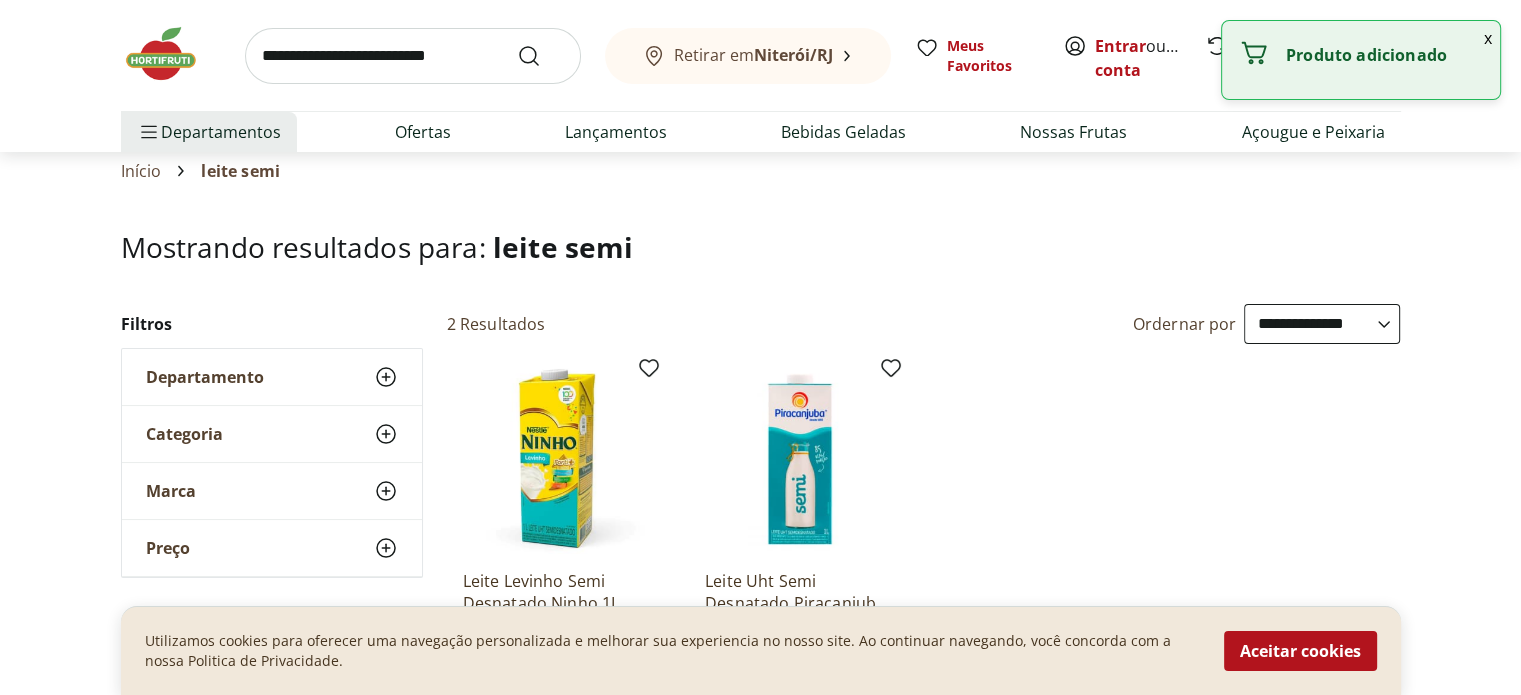 scroll, scrollTop: 100, scrollLeft: 0, axis: vertical 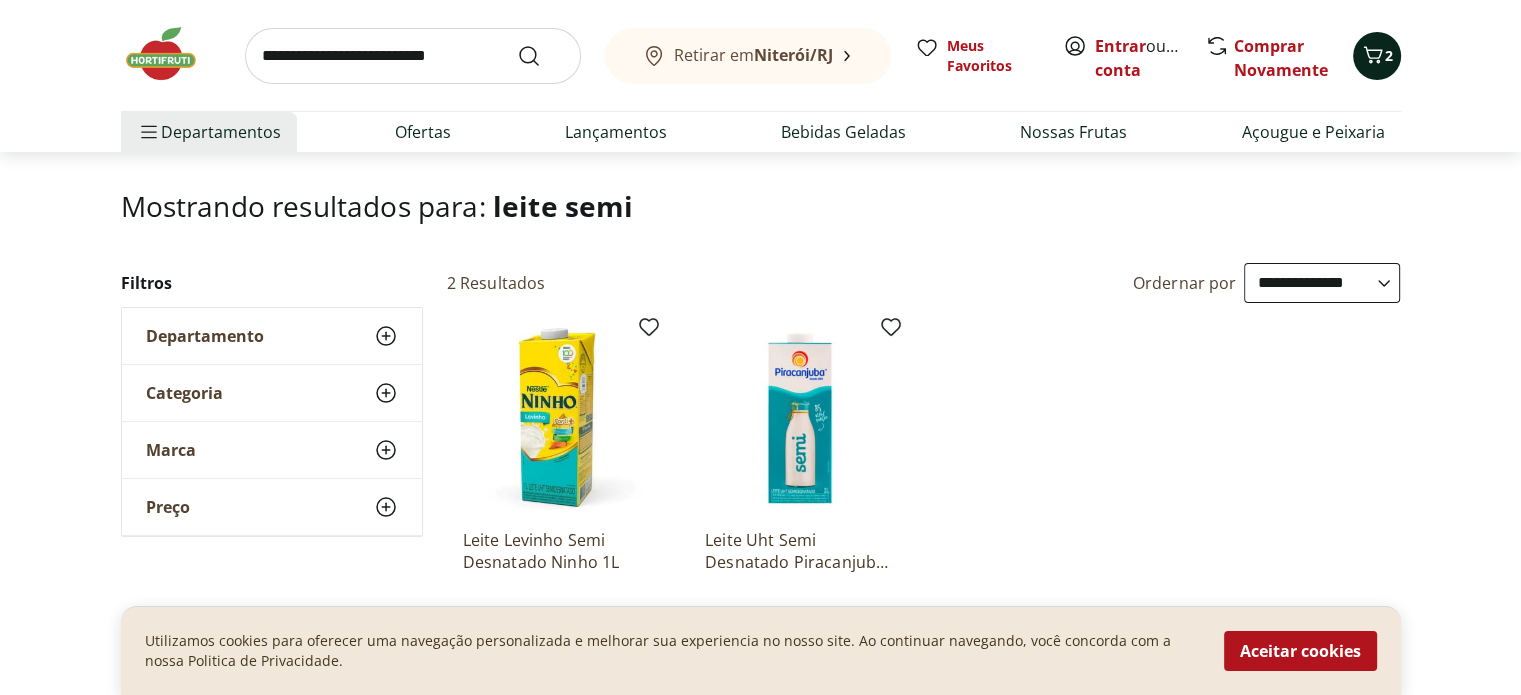 click on "2" at bounding box center (1377, 56) 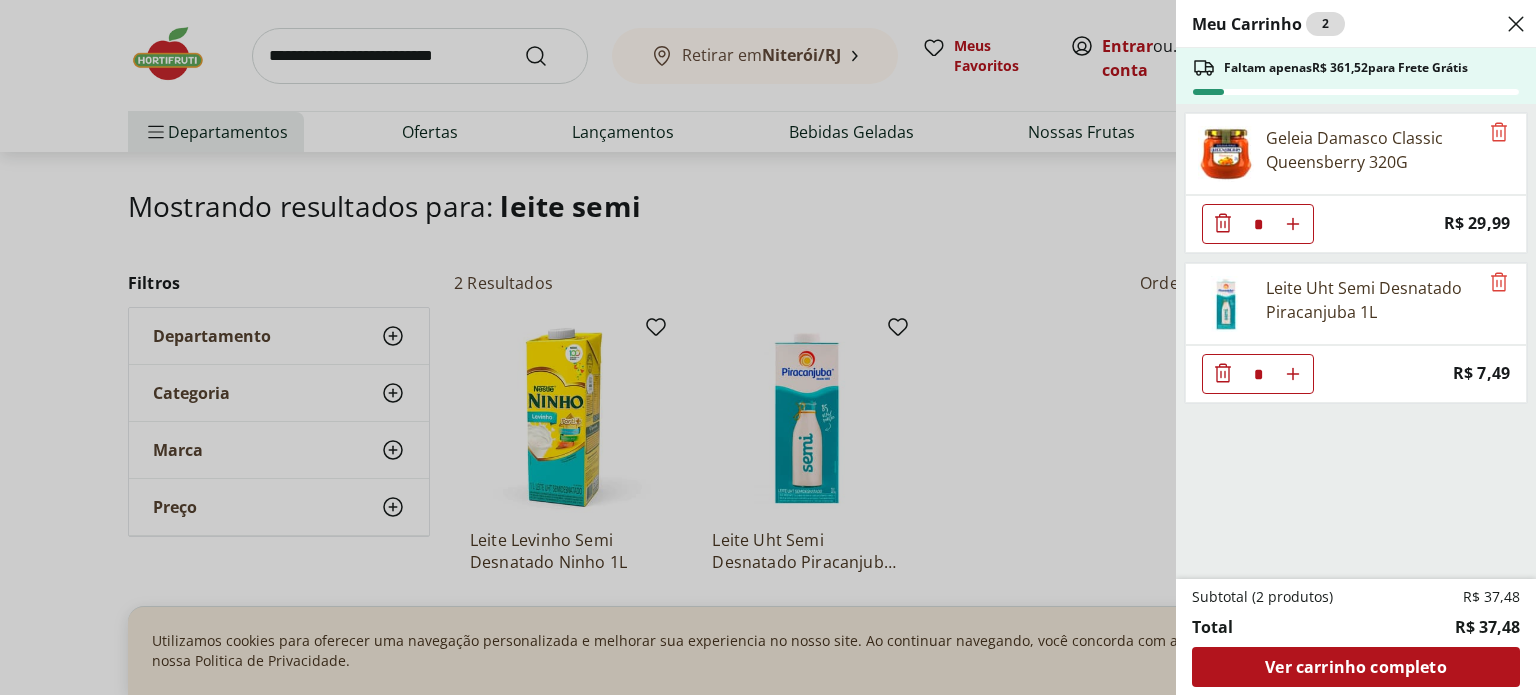 click on "*" at bounding box center (1258, 224) 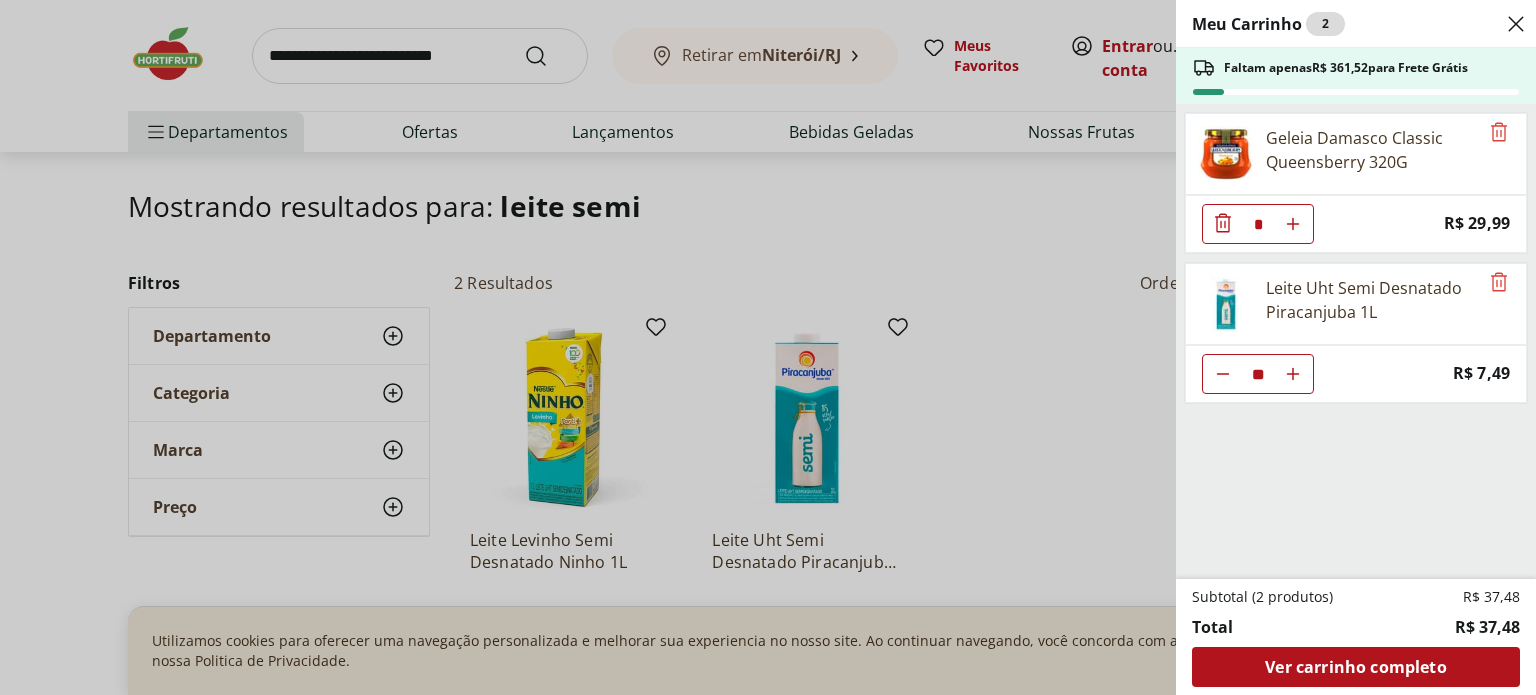 type on "**" 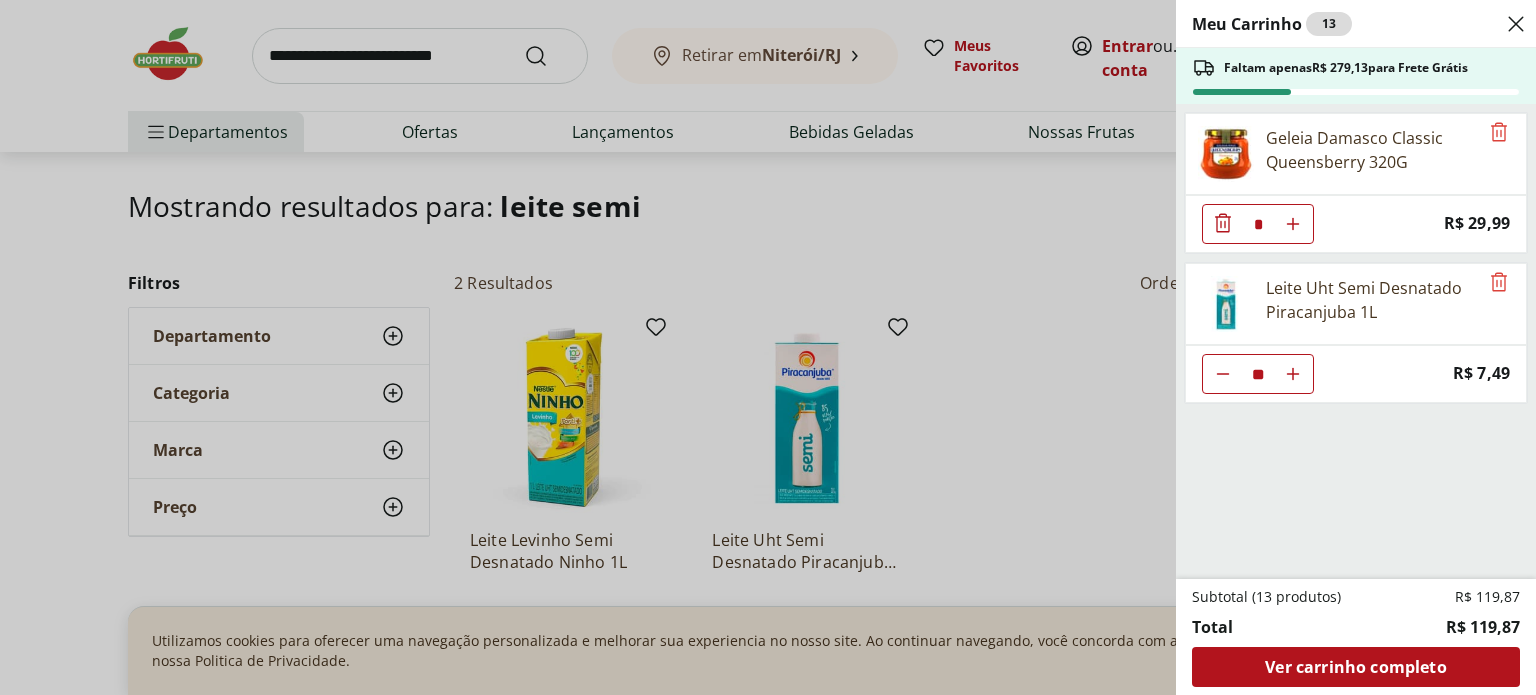 click on "*" at bounding box center (1258, 224) 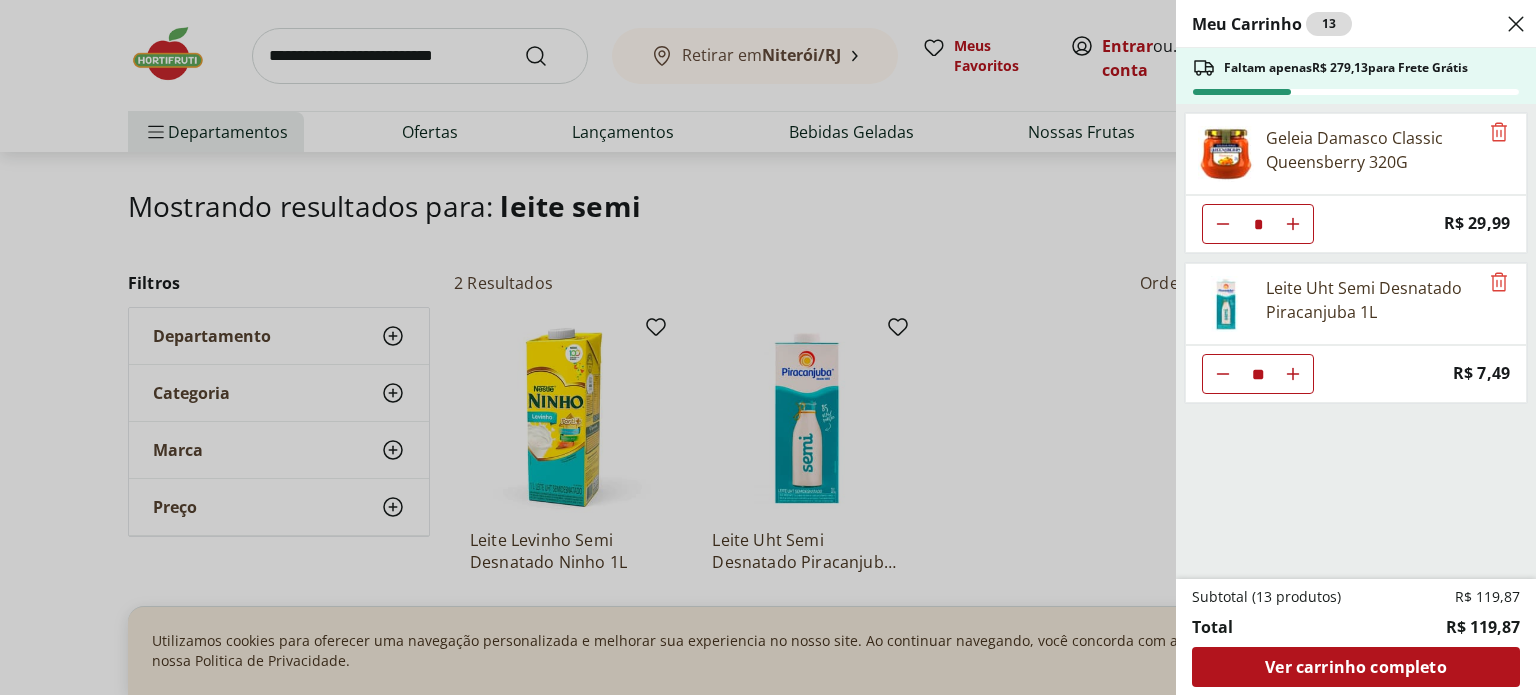 type on "*" 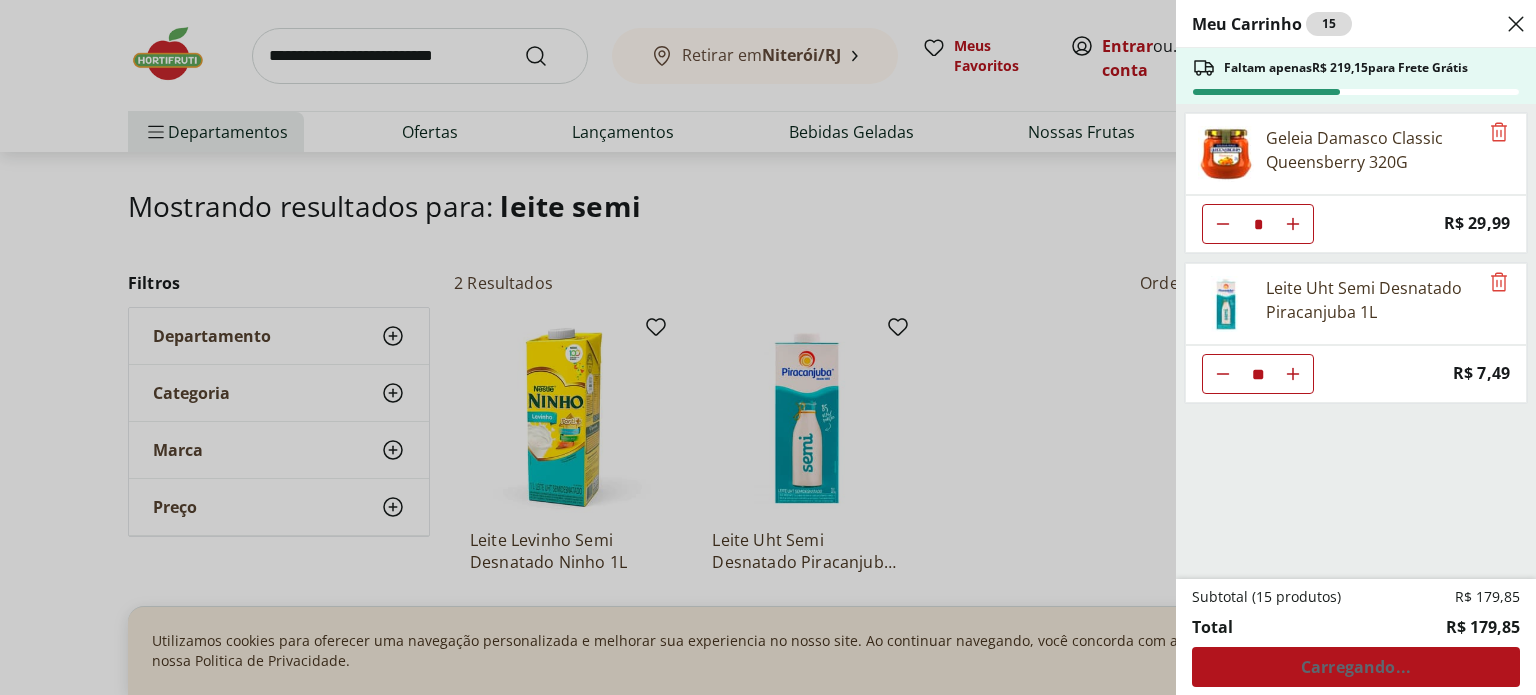 click on "Meu Carrinho 15 Faltam apenas  R$ 219,15  para Frete Grátis Geleia Damasco Classic Queensberry 320G * Price: R$ 29,99 Leite Uht Semi Desnatado Piracanjuba 1L ** Price: R$ 7,49 Subtotal (15 produtos) R$ 179,85 Total R$ 179,85 Carregando..." at bounding box center (768, 347) 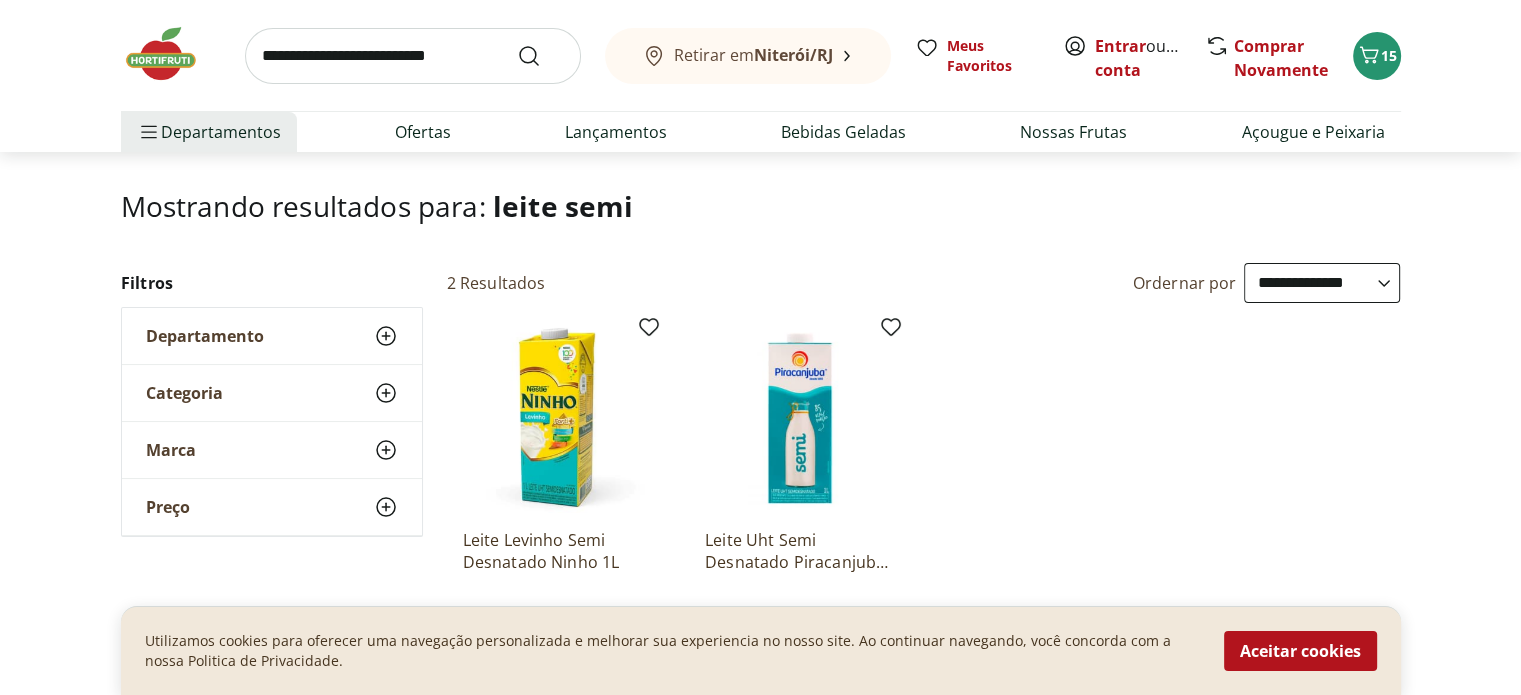 click at bounding box center [413, 56] 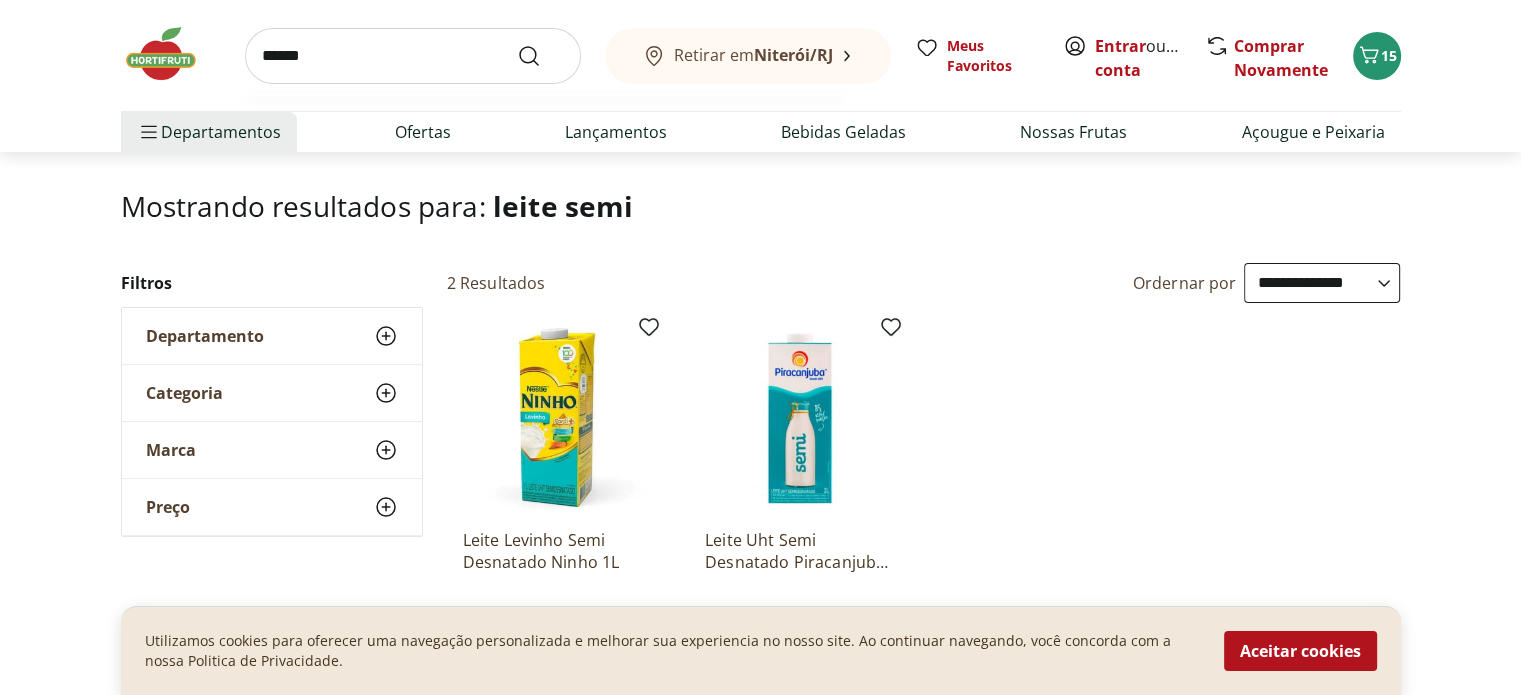 type on "******" 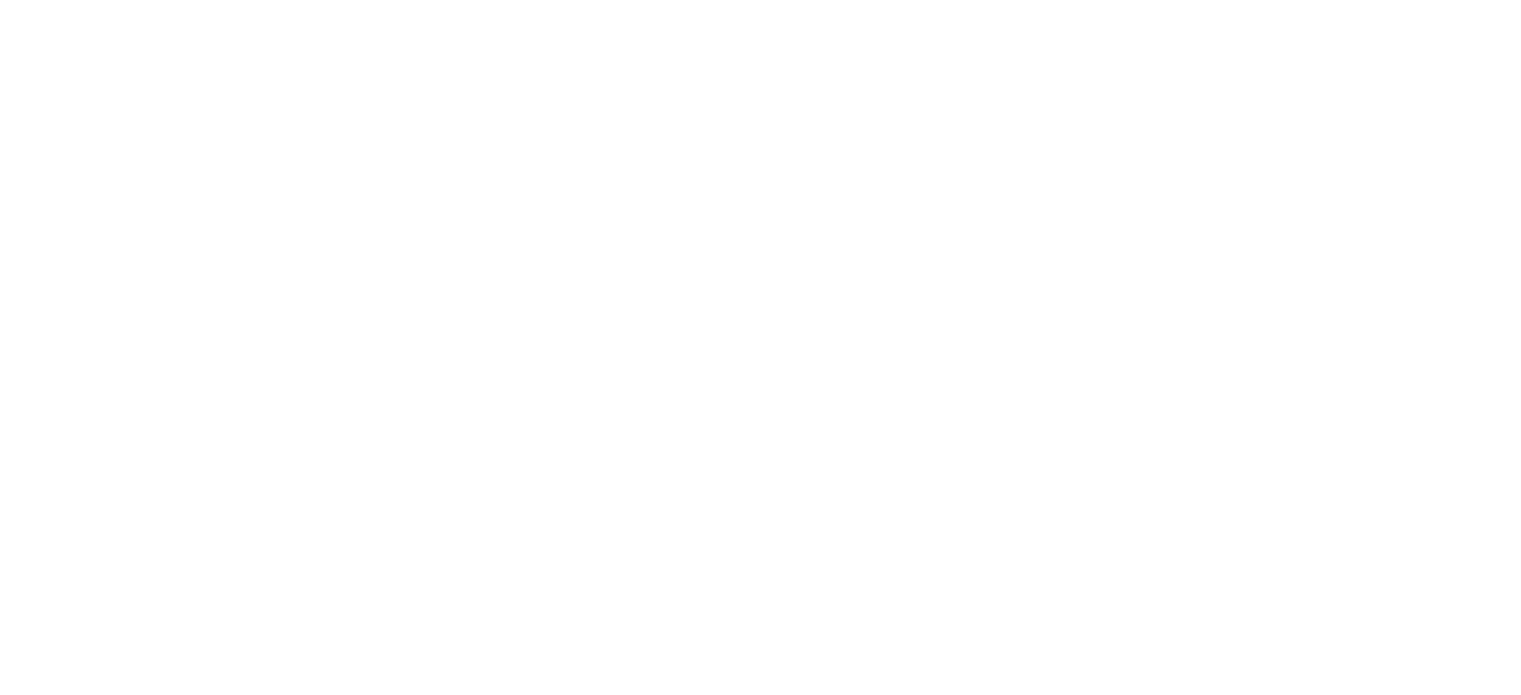 scroll, scrollTop: 0, scrollLeft: 0, axis: both 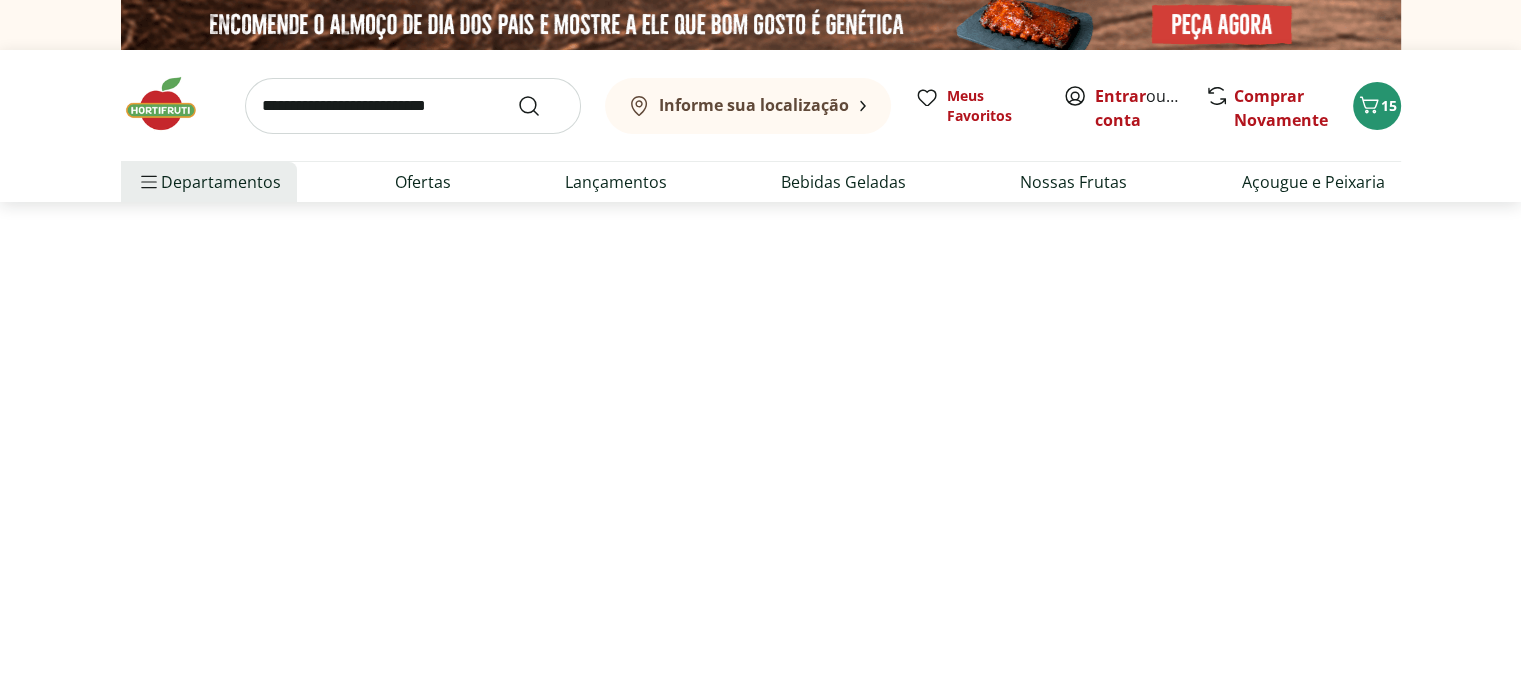 select on "**********" 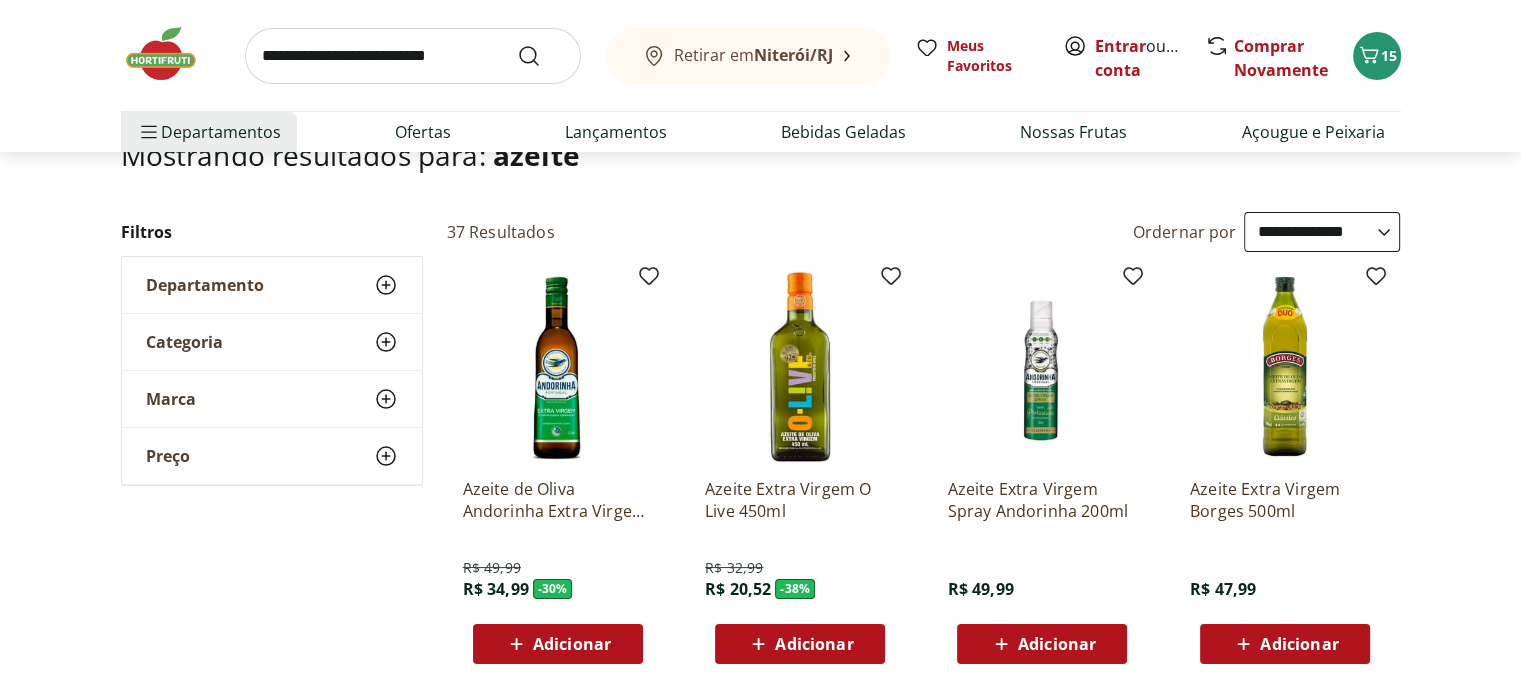 scroll, scrollTop: 200, scrollLeft: 0, axis: vertical 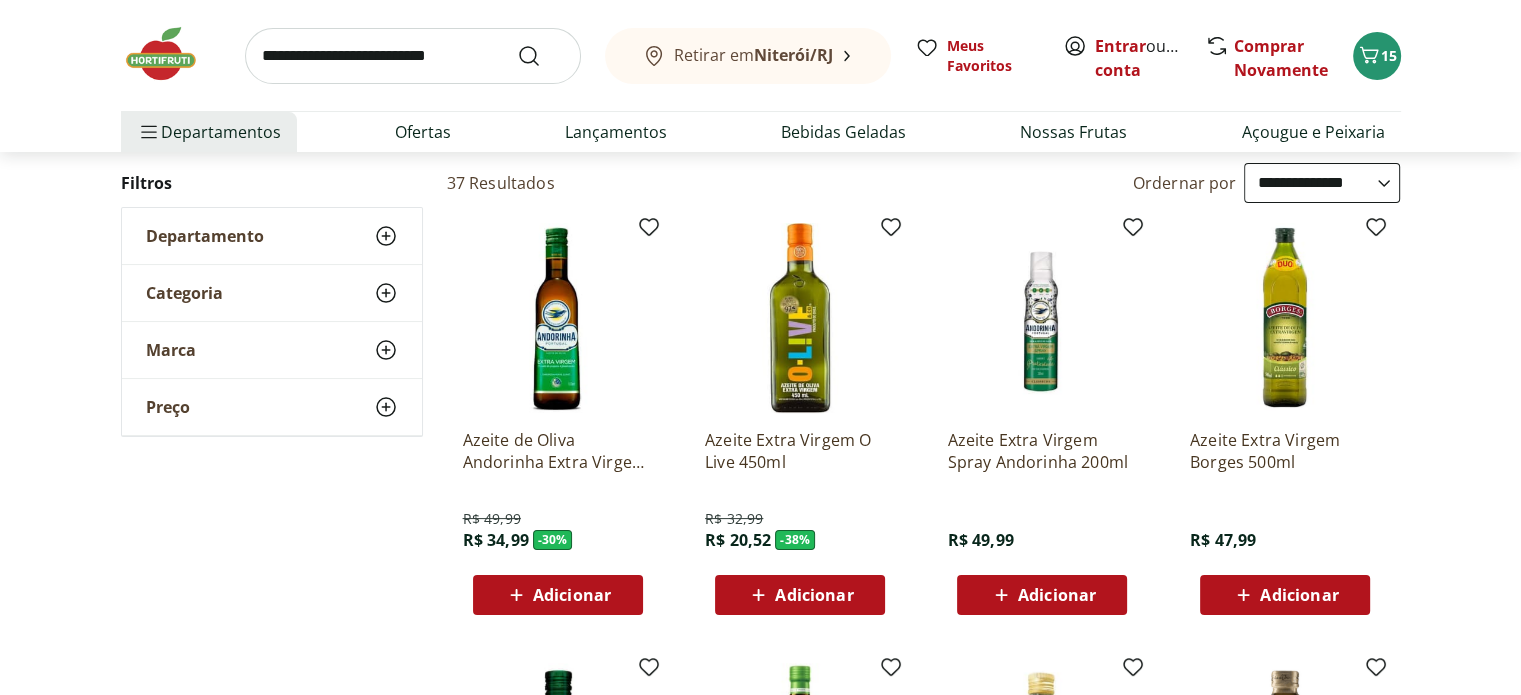 click on "Adicionar" at bounding box center (814, 595) 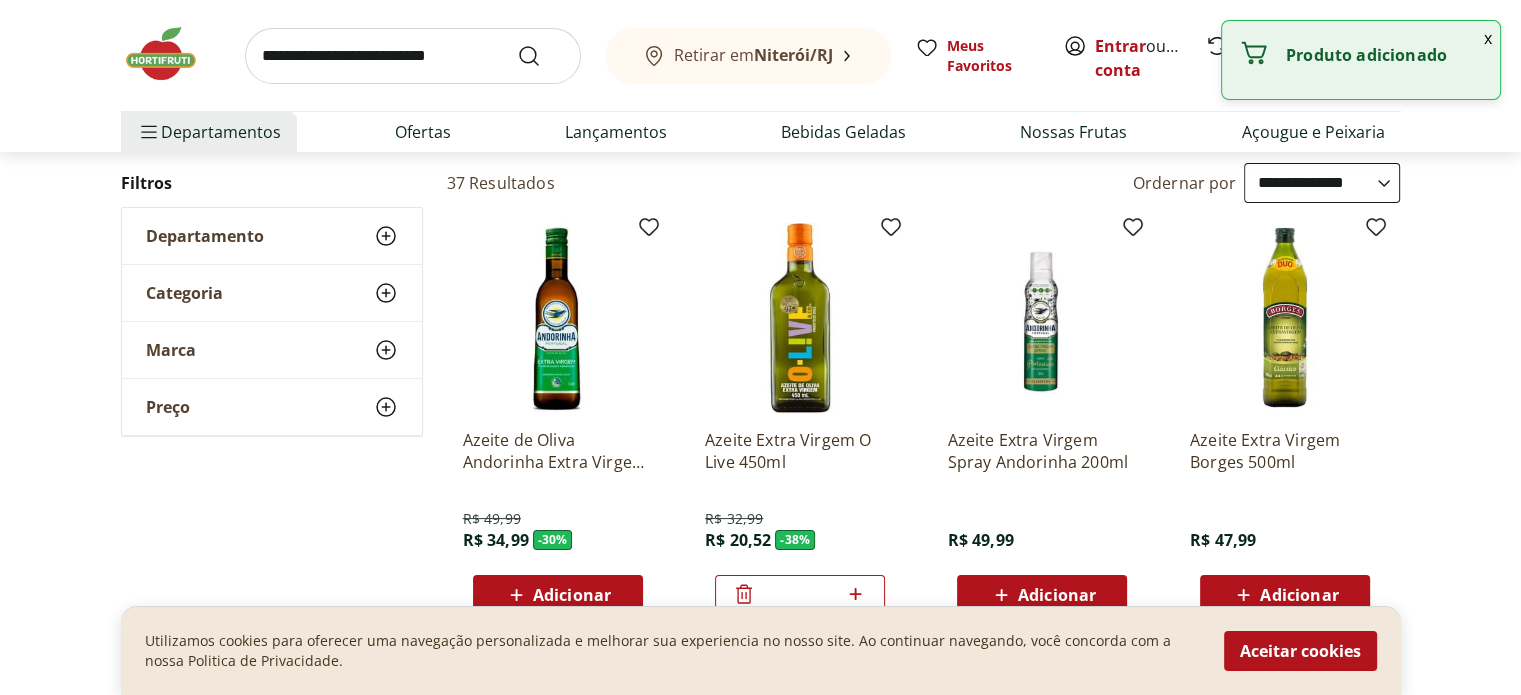 scroll, scrollTop: 0, scrollLeft: 0, axis: both 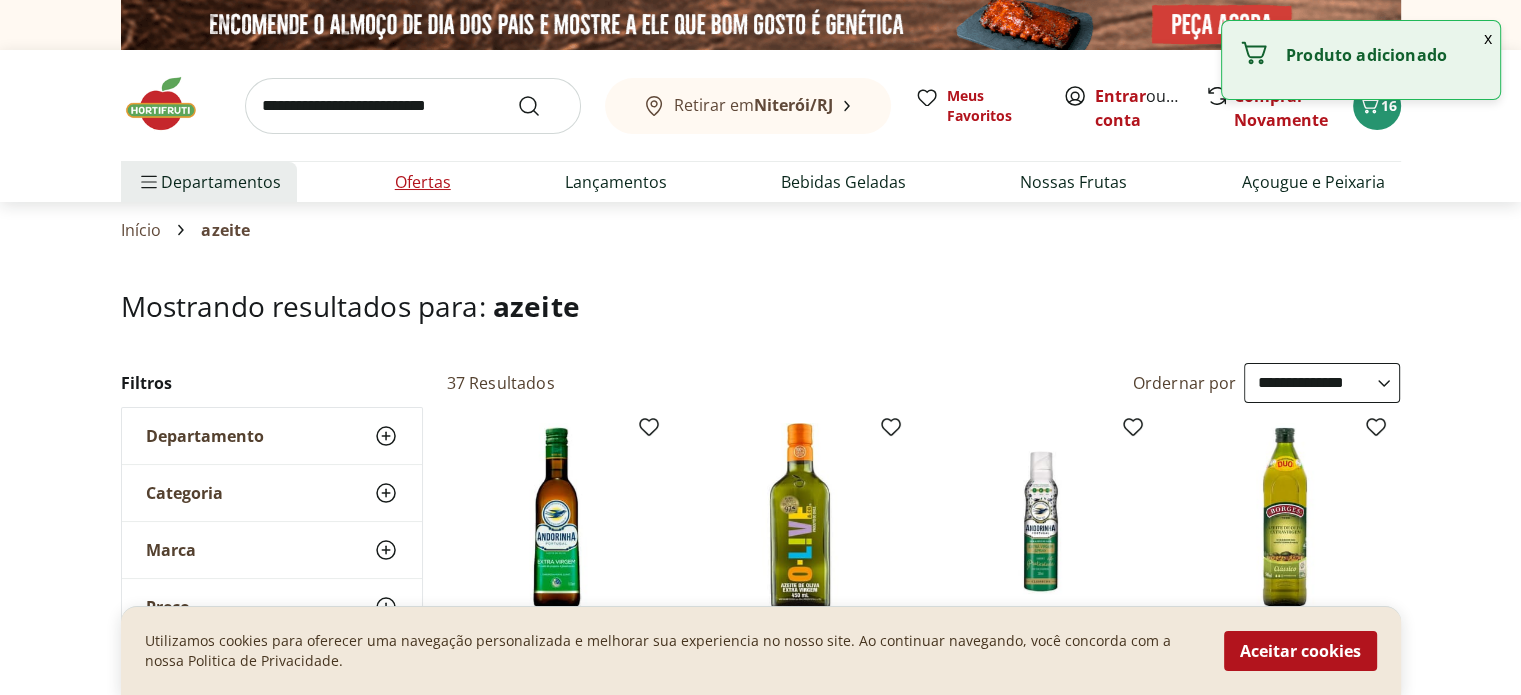 click on "Ofertas" at bounding box center (423, 182) 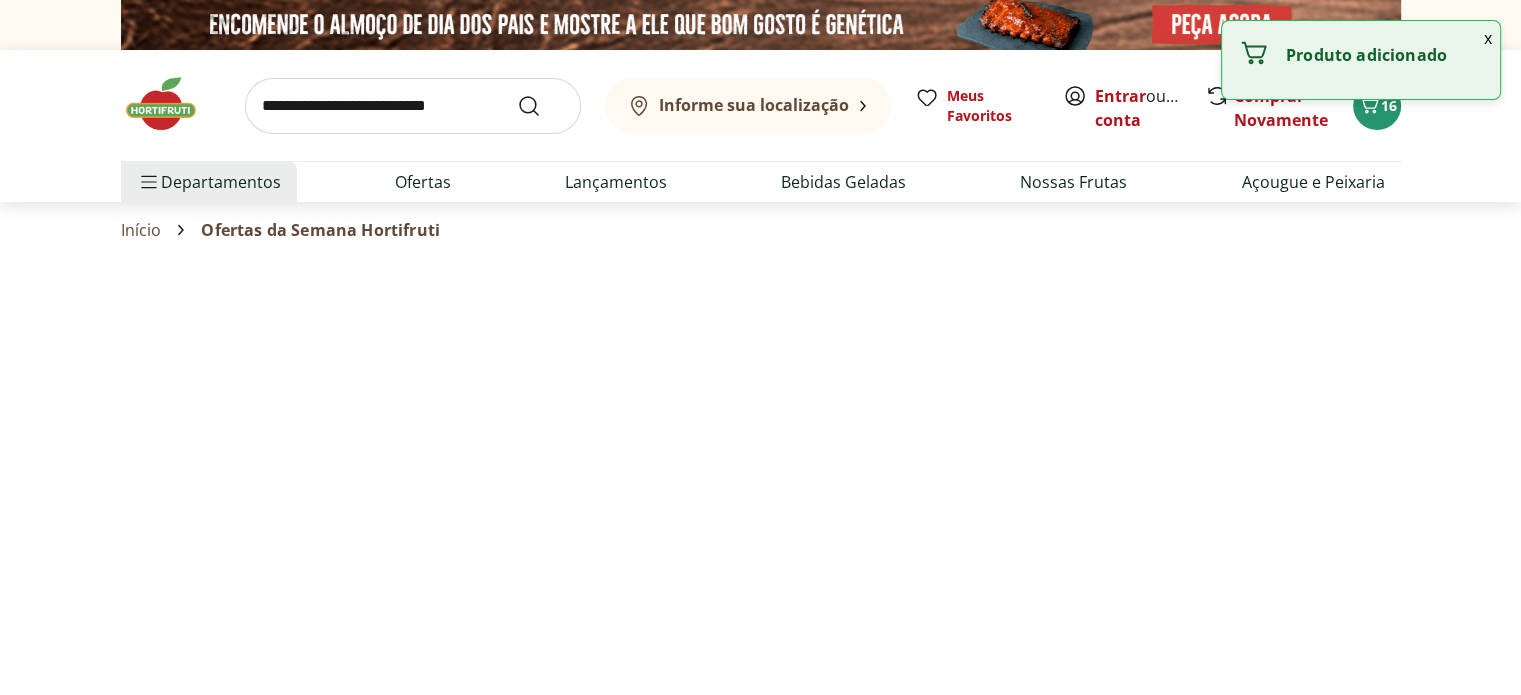 select on "**********" 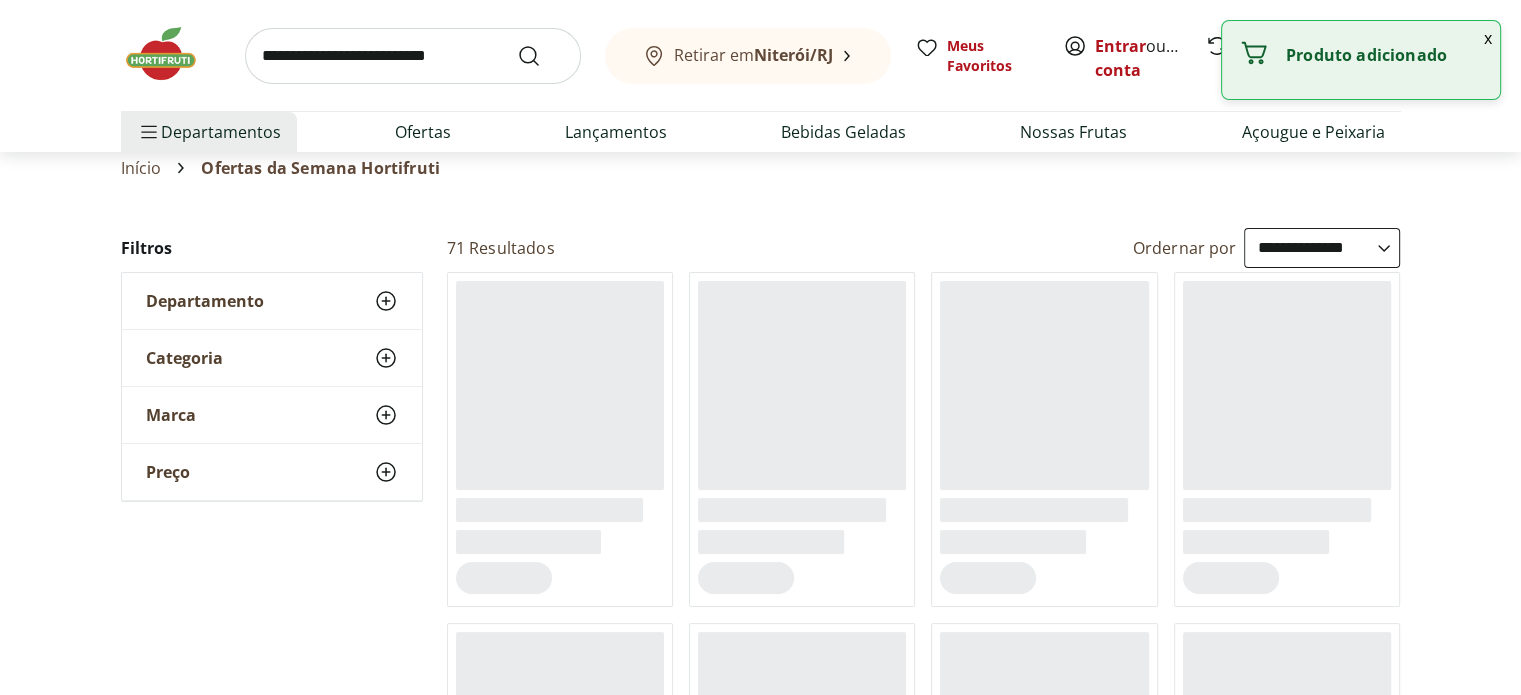 scroll, scrollTop: 200, scrollLeft: 0, axis: vertical 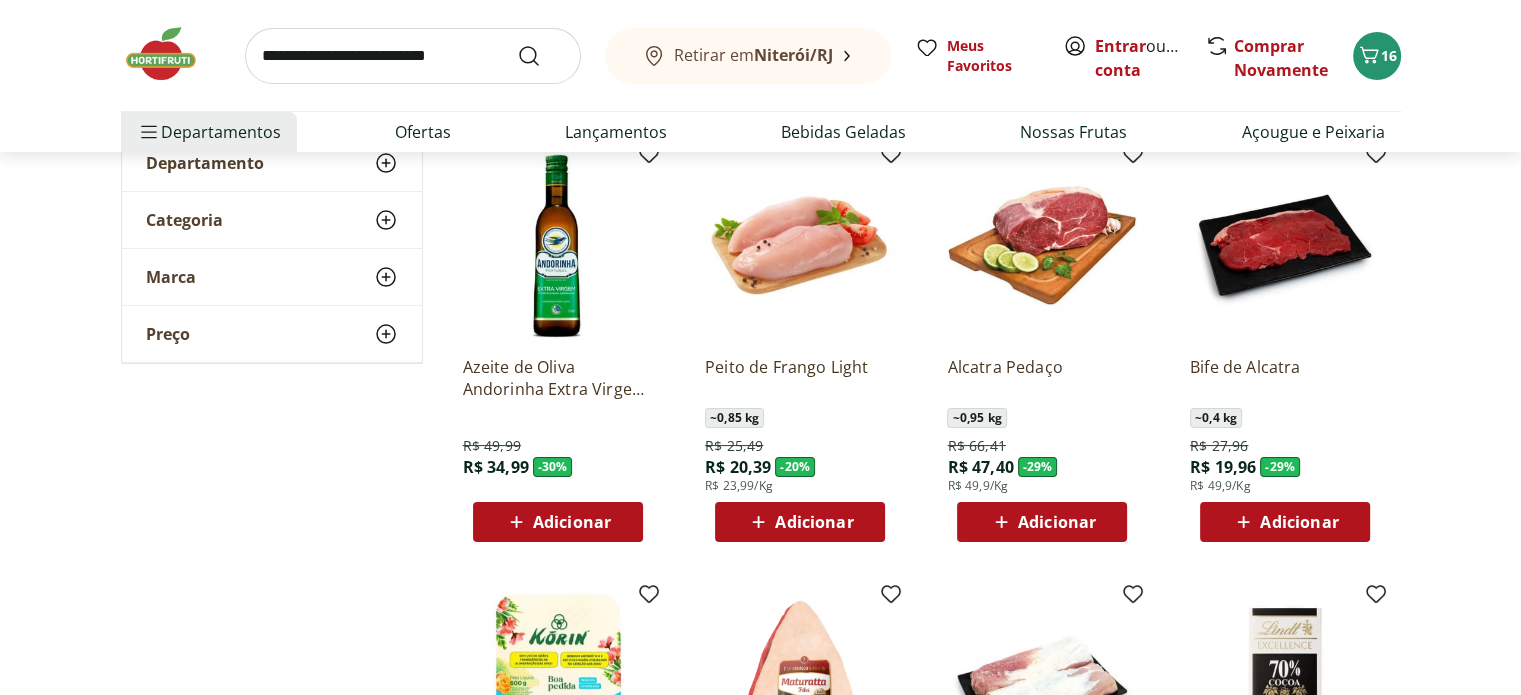 click on "Adicionar" at bounding box center [814, 522] 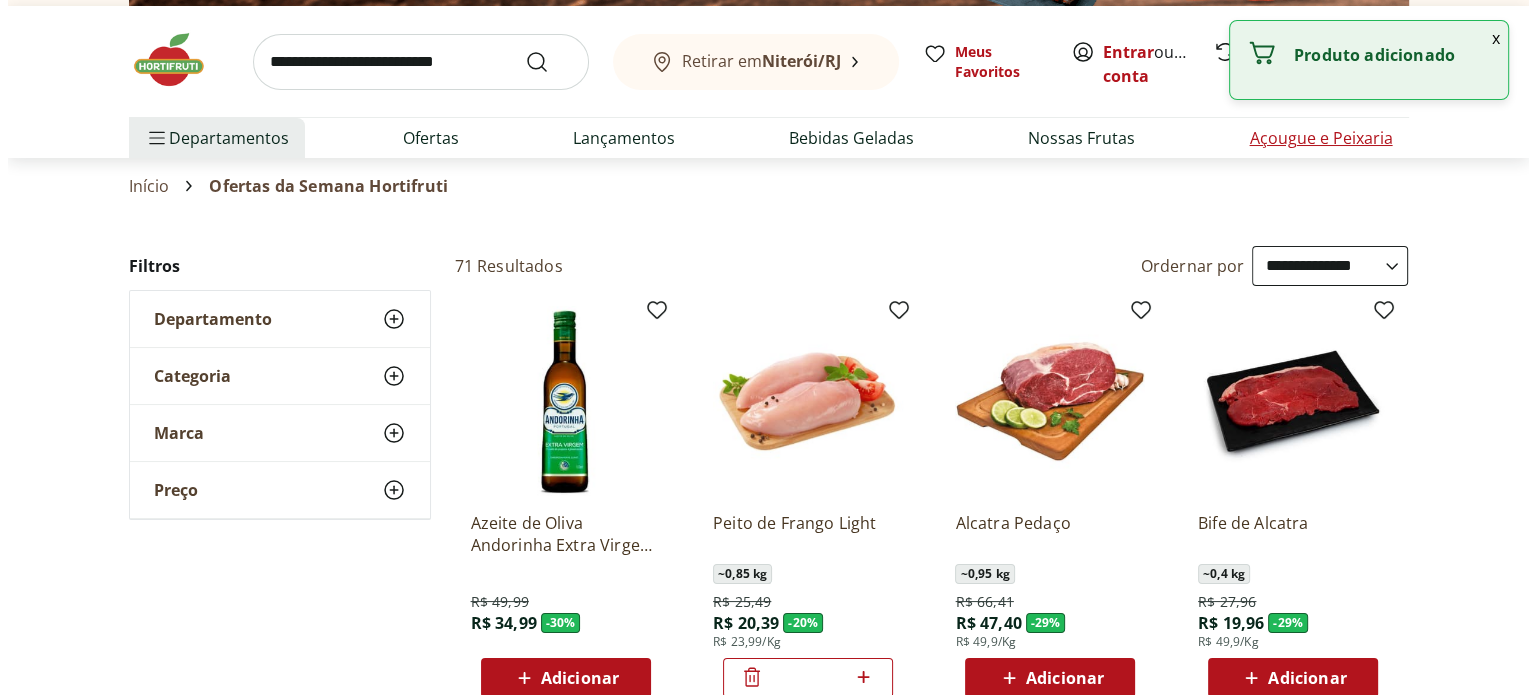 scroll, scrollTop: 0, scrollLeft: 0, axis: both 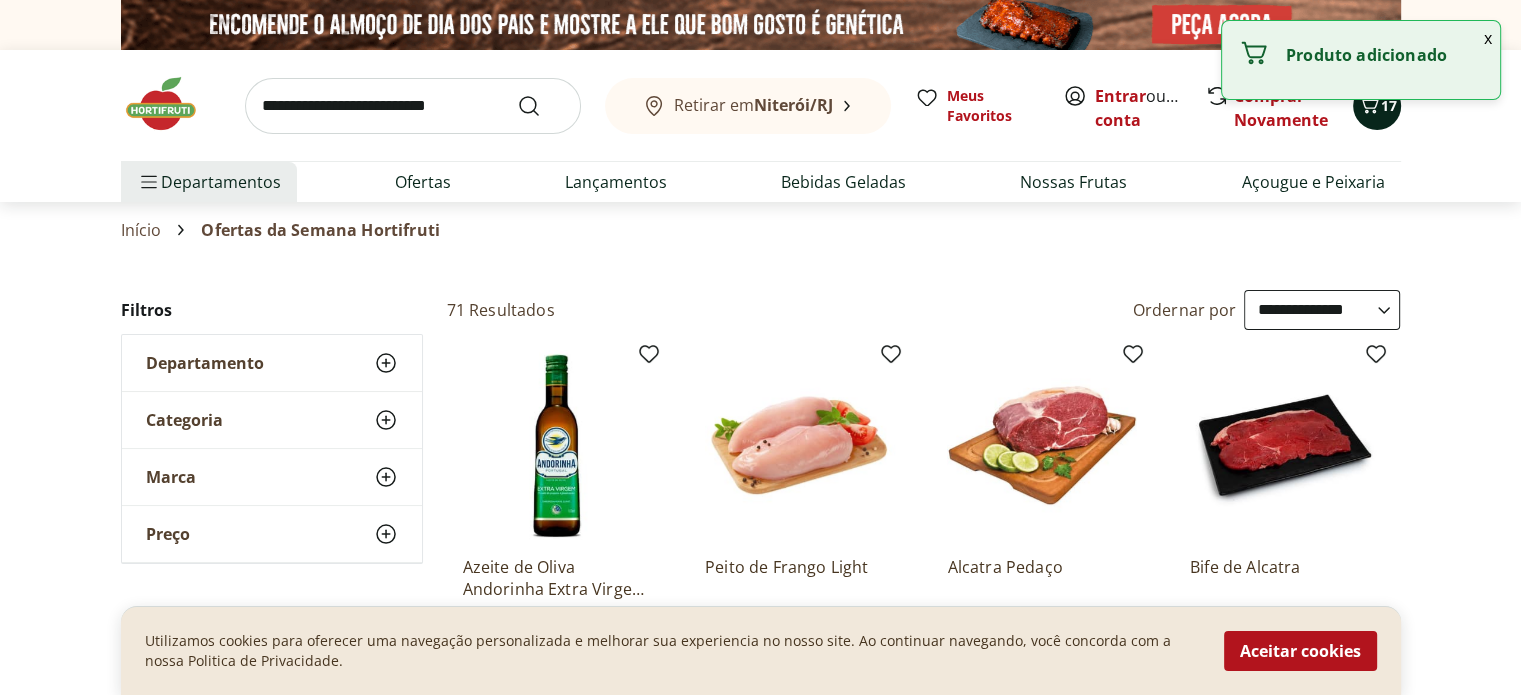 click on "17" at bounding box center [1377, 106] 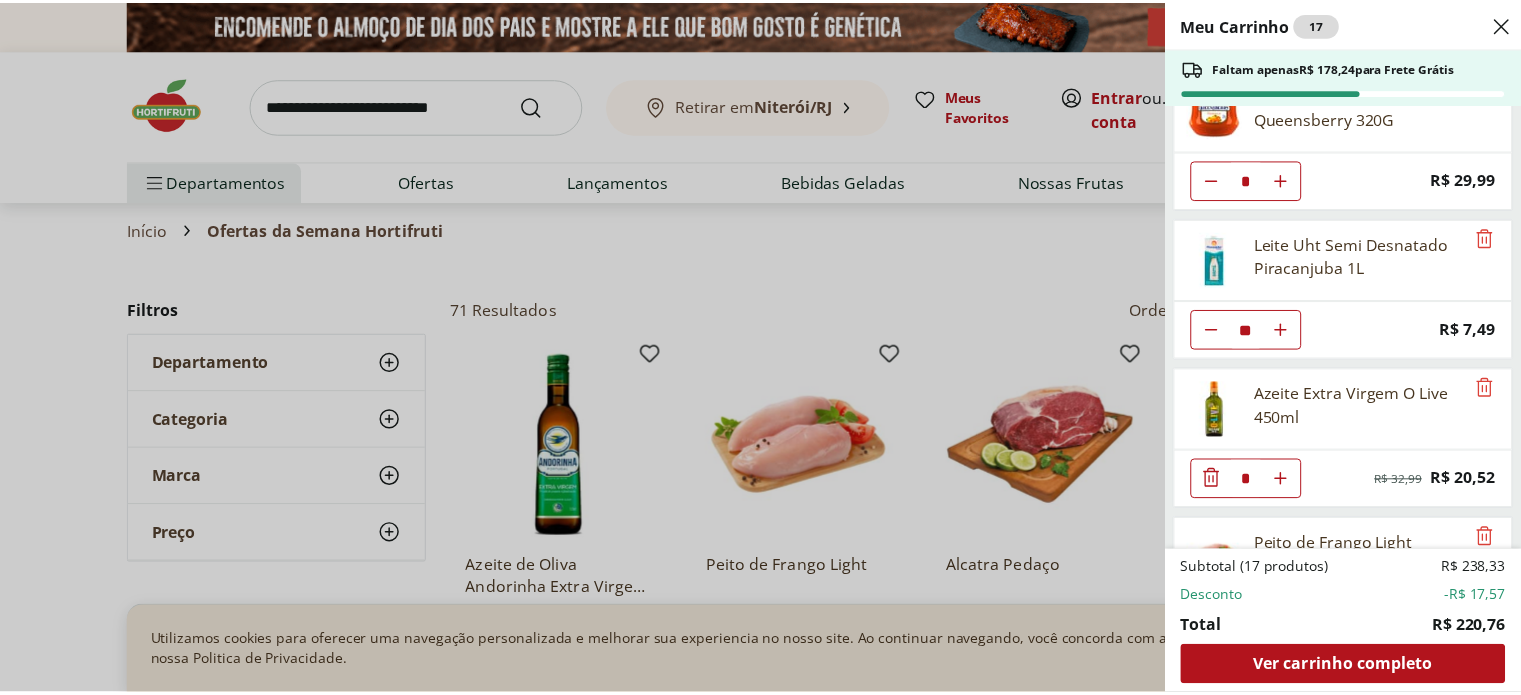 scroll, scrollTop: 156, scrollLeft: 0, axis: vertical 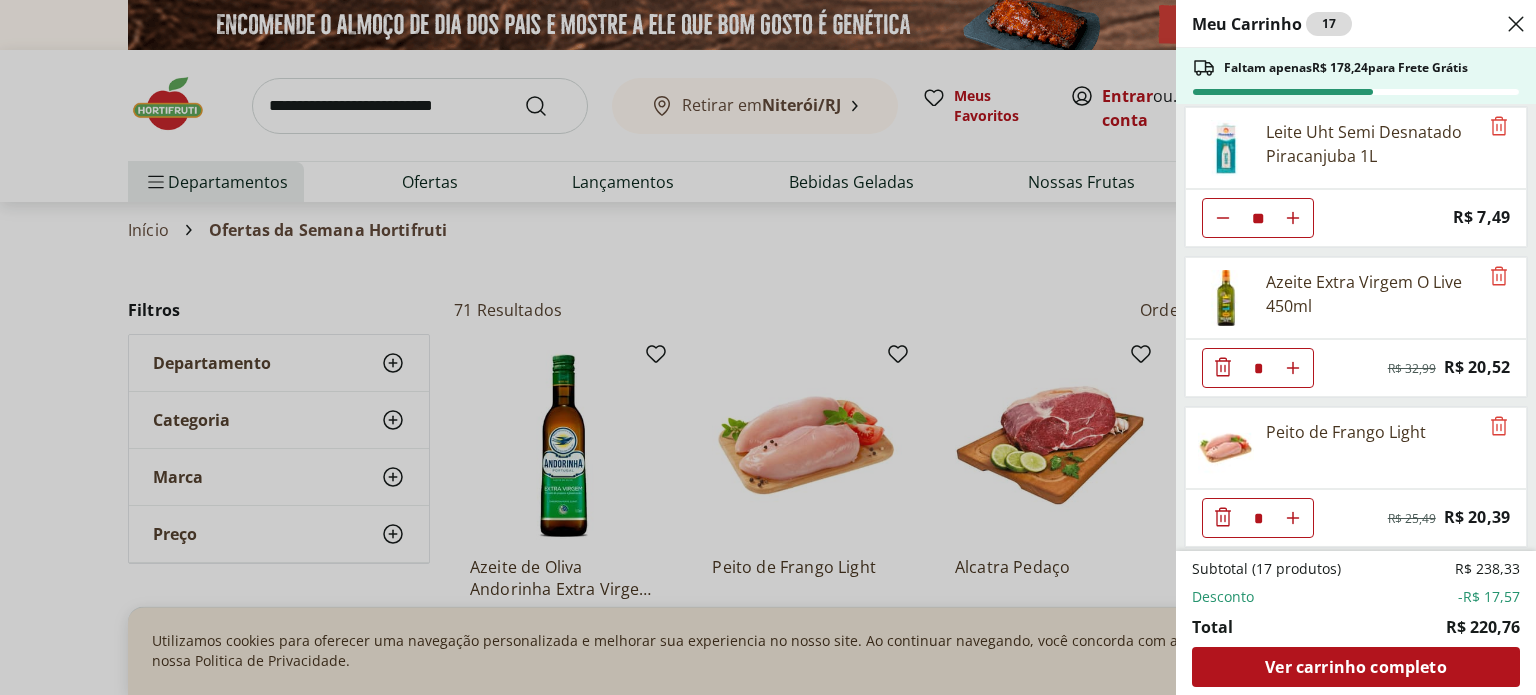 click on "Meu Carrinho 17 Faltam apenas  R$ 178,24  para Frete Grátis Geleia Damasco Classic Queensberry 320G * Price: R$ 29,99 Leite Uht Semi Desnatado Piracanjuba 1L ** Price: R$ 7,49 Azeite Extra Virgem O Live 450ml * Original price: R$ 32,99 Price: R$ 20,52 Peito de Frango Light * Original price: R$ 25,49 Price: R$ 20,39 Subtotal (17 produtos) R$ 238,33 Desconto -R$ 17,57 Total R$ 220,76 Ver carrinho completo" at bounding box center [768, 347] 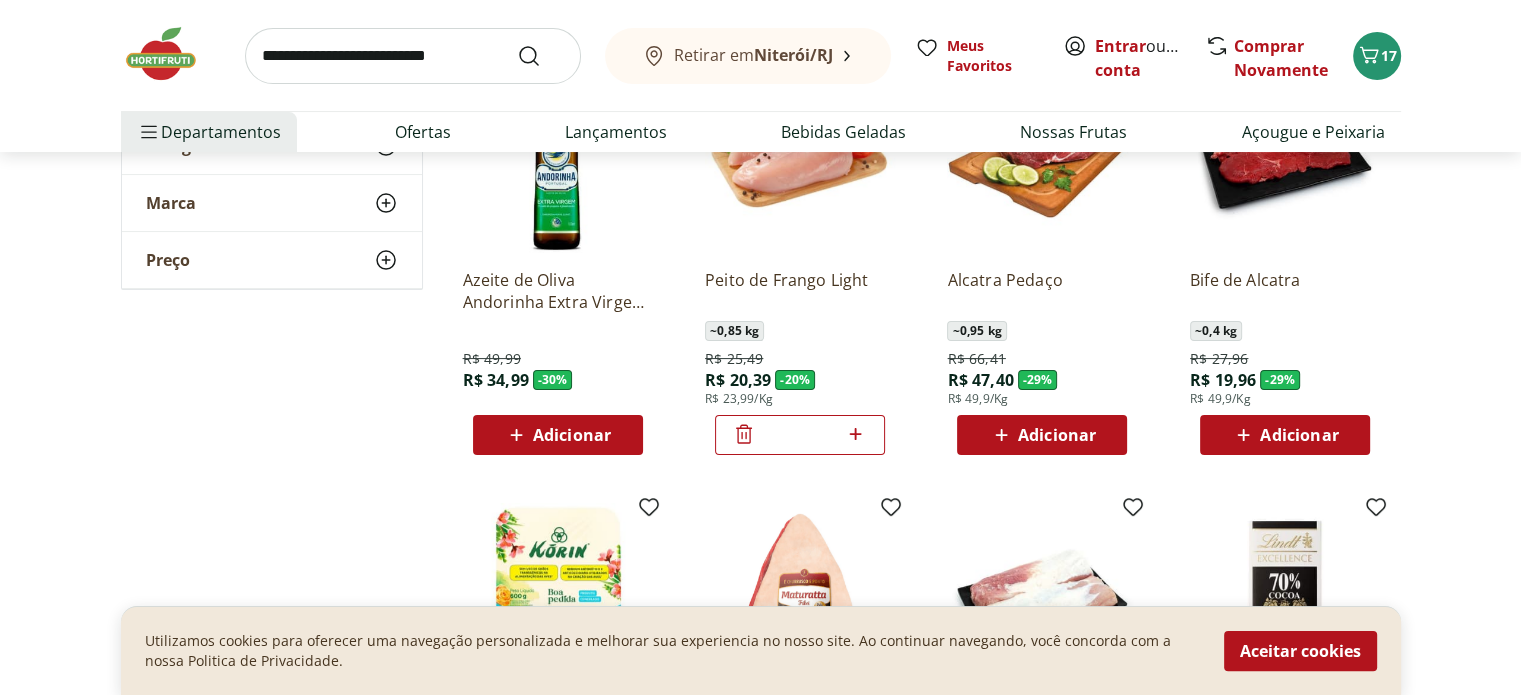 scroll, scrollTop: 300, scrollLeft: 0, axis: vertical 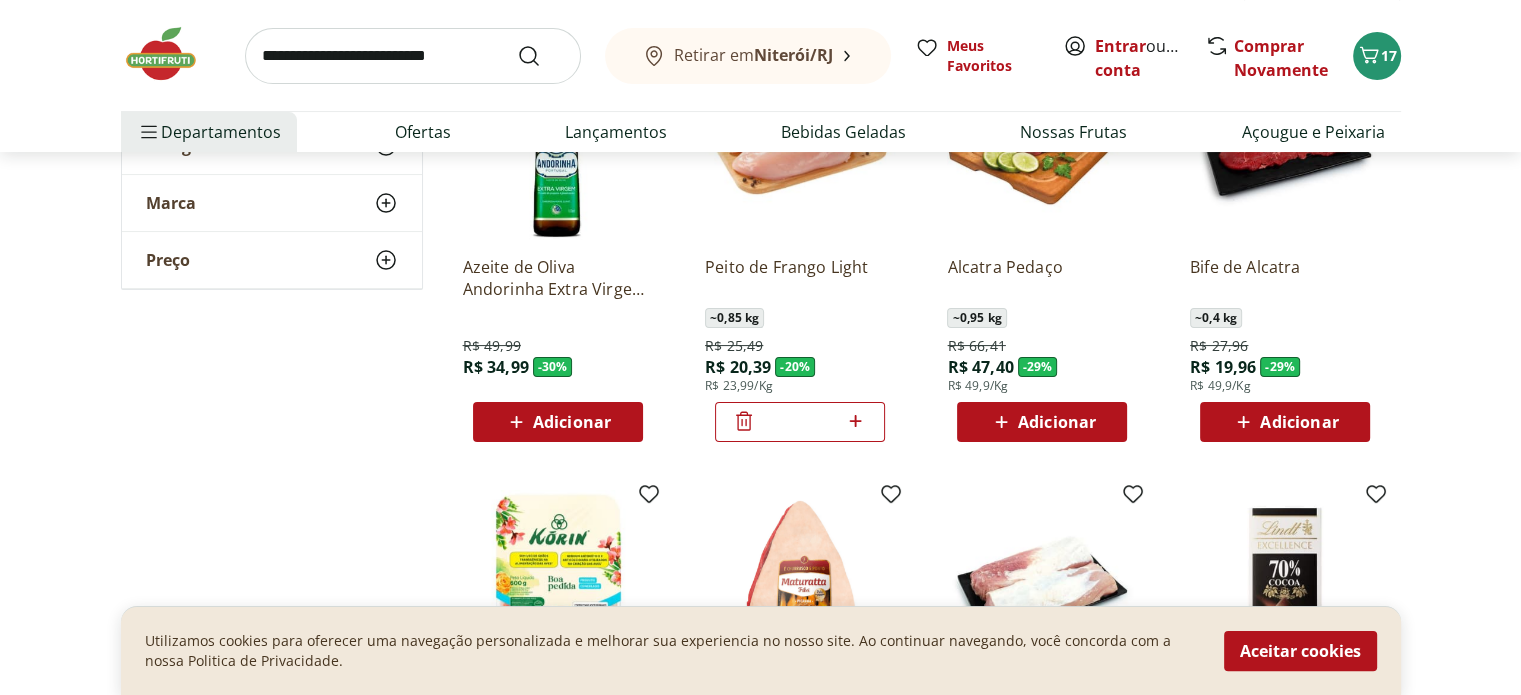 click 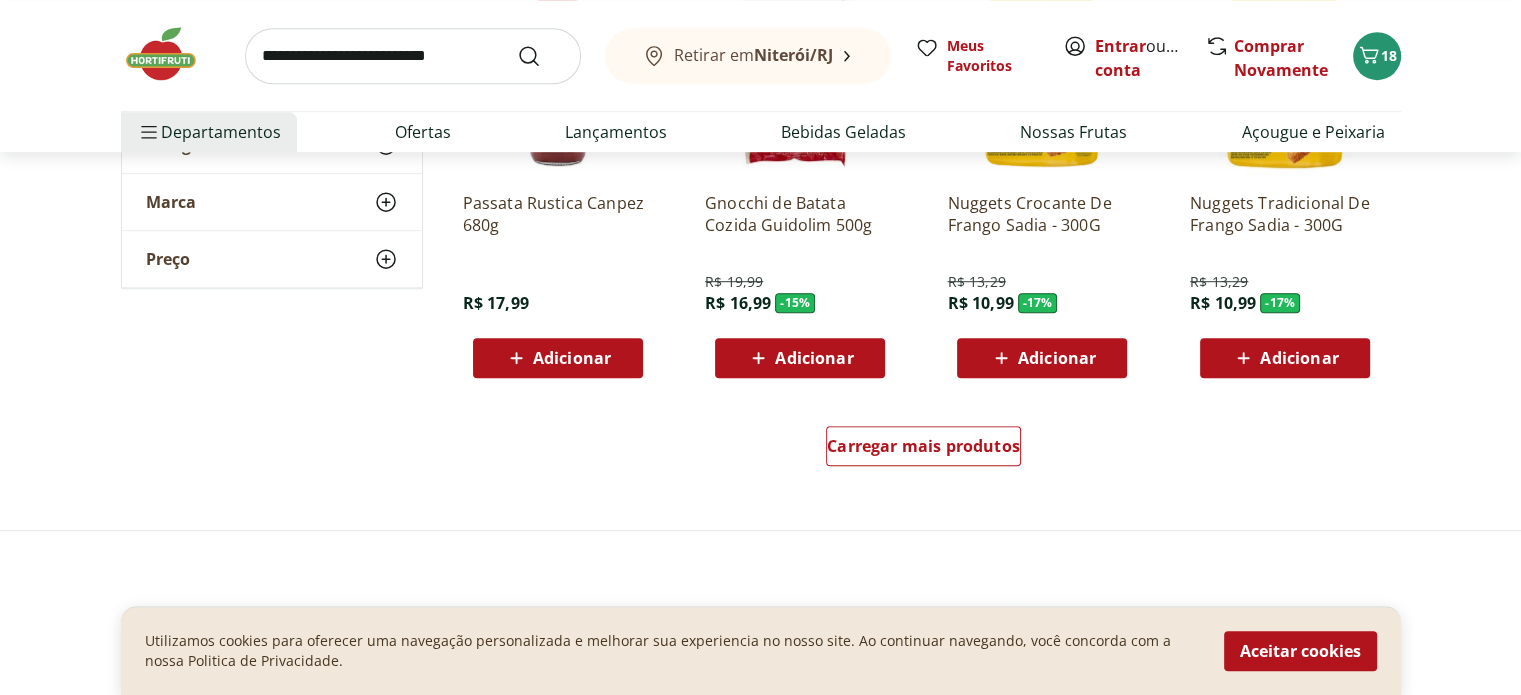 scroll, scrollTop: 1300, scrollLeft: 0, axis: vertical 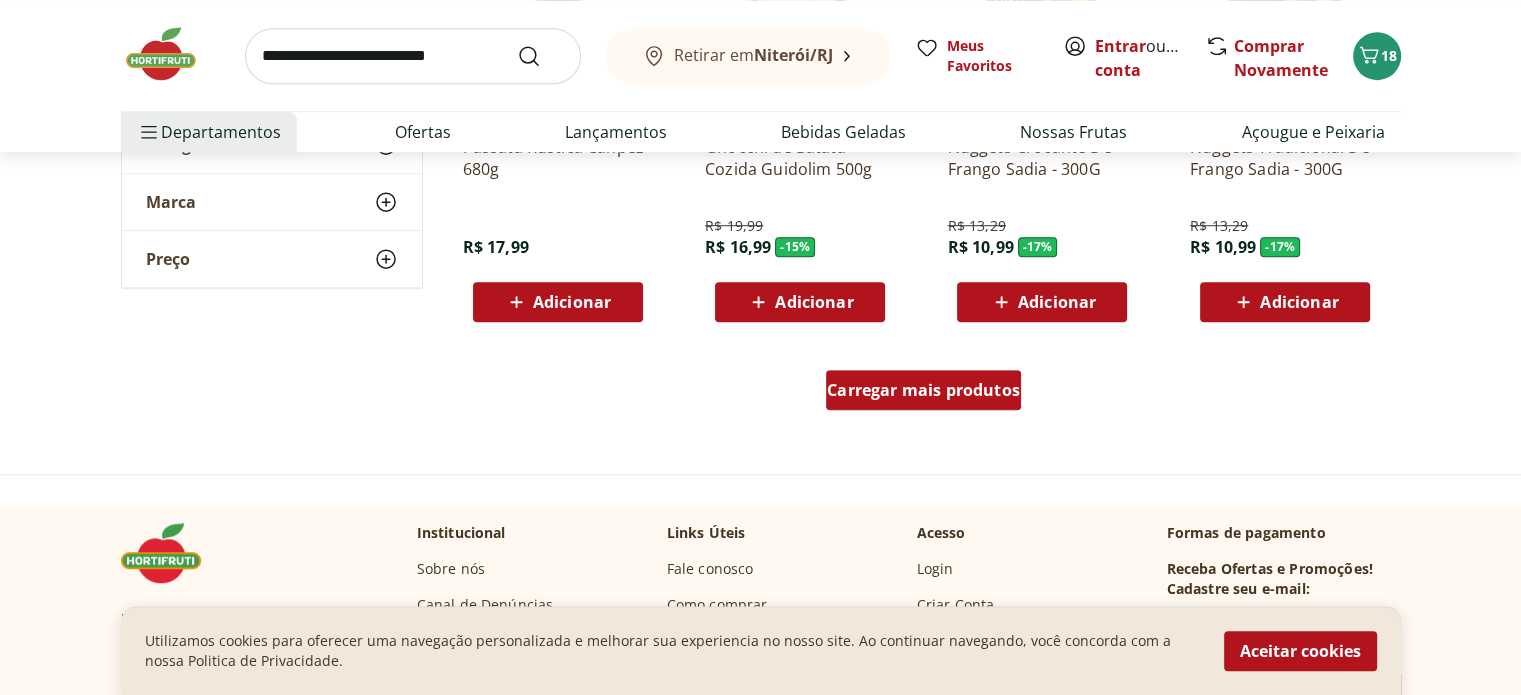 click on "Carregar mais produtos" at bounding box center (923, 390) 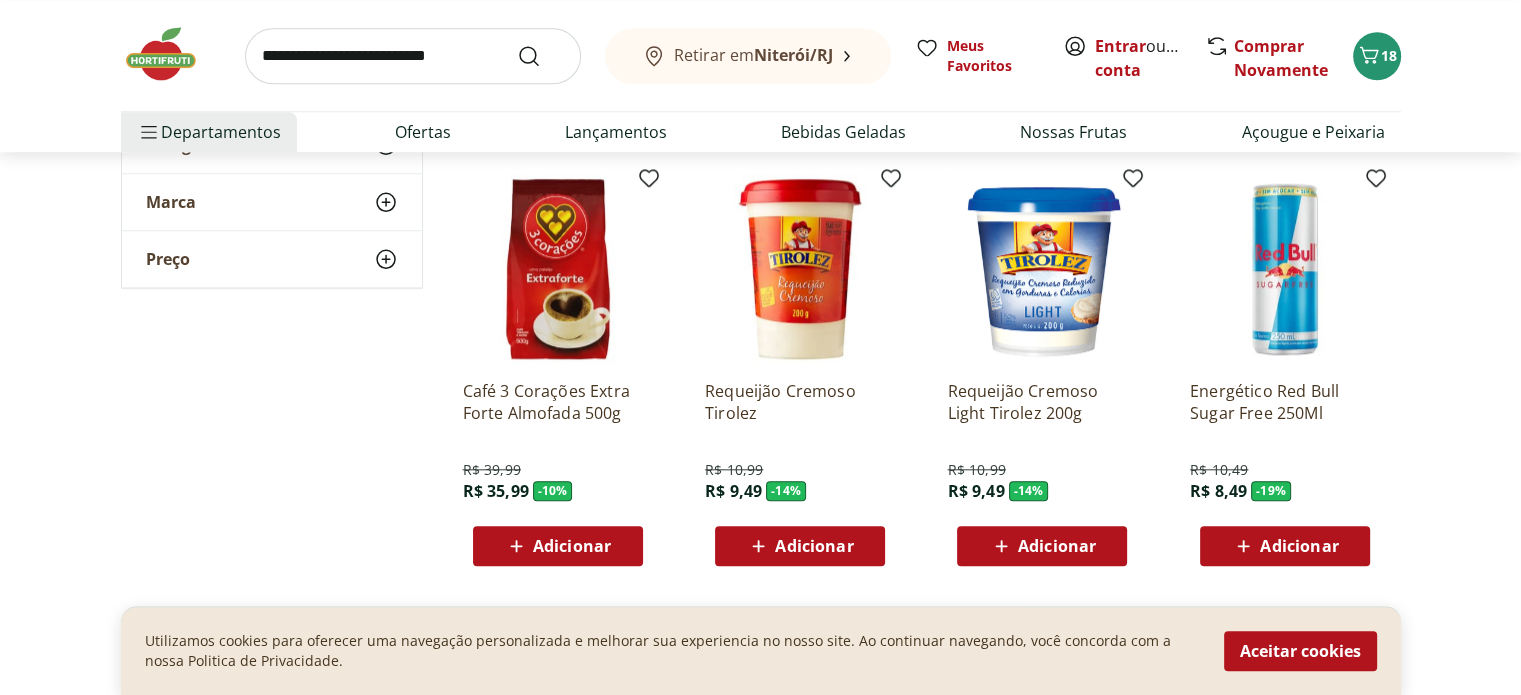 scroll, scrollTop: 2000, scrollLeft: 0, axis: vertical 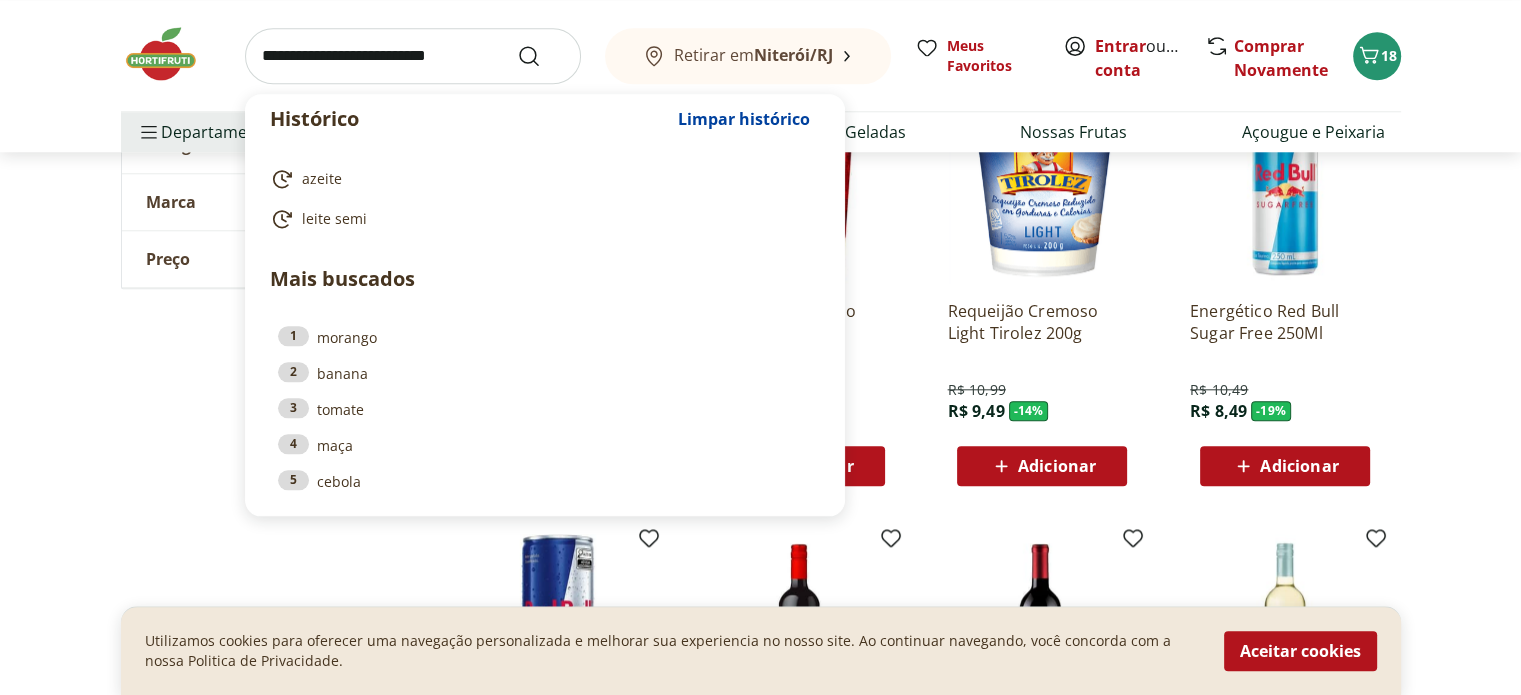 click at bounding box center (413, 56) 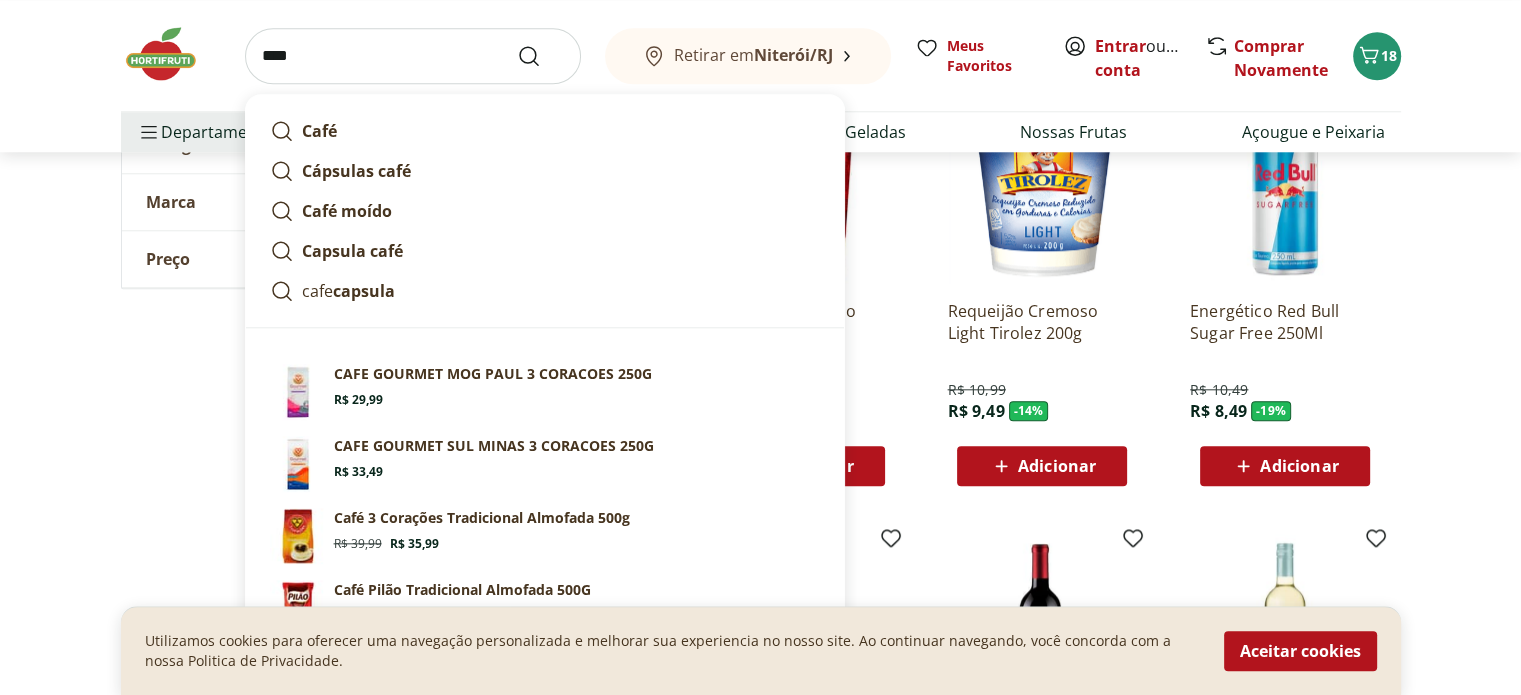 click on "Café" at bounding box center (545, 131) 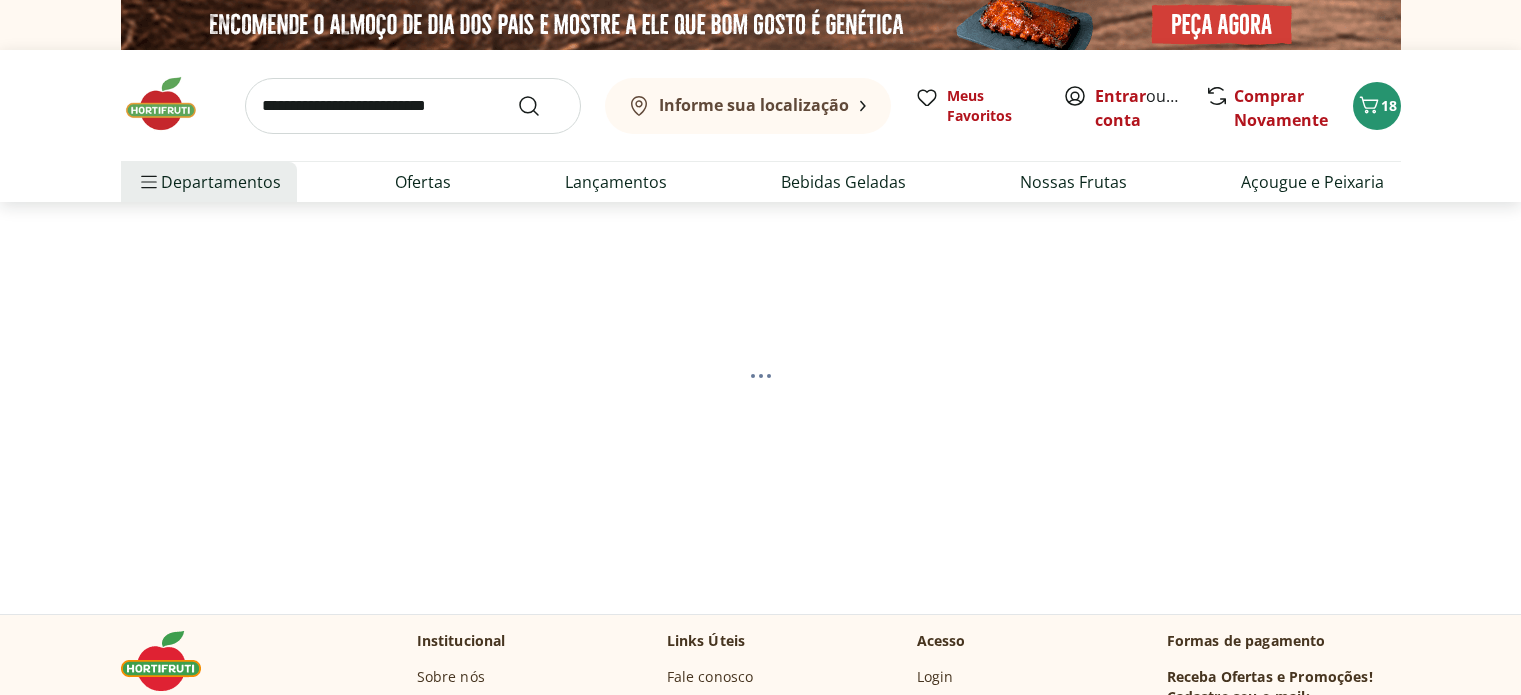 scroll, scrollTop: 0, scrollLeft: 0, axis: both 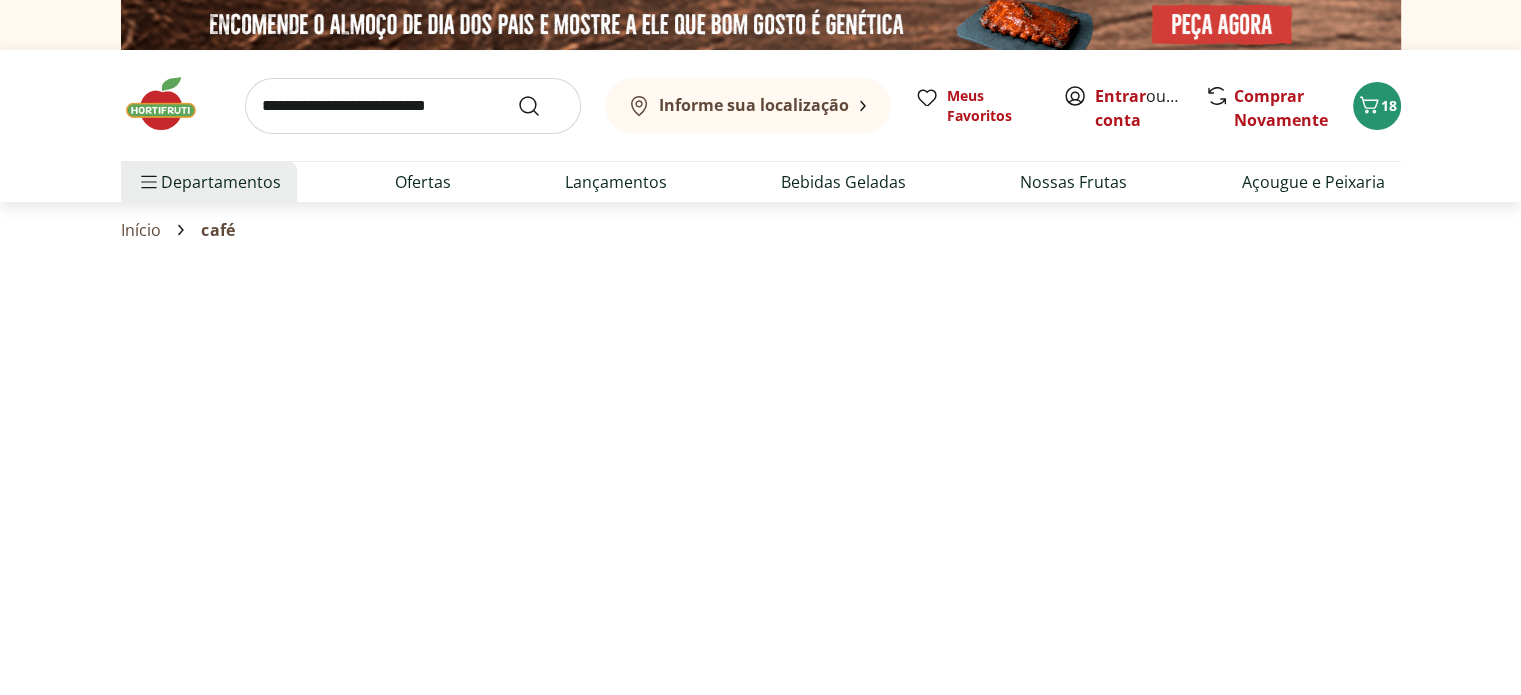 select on "**********" 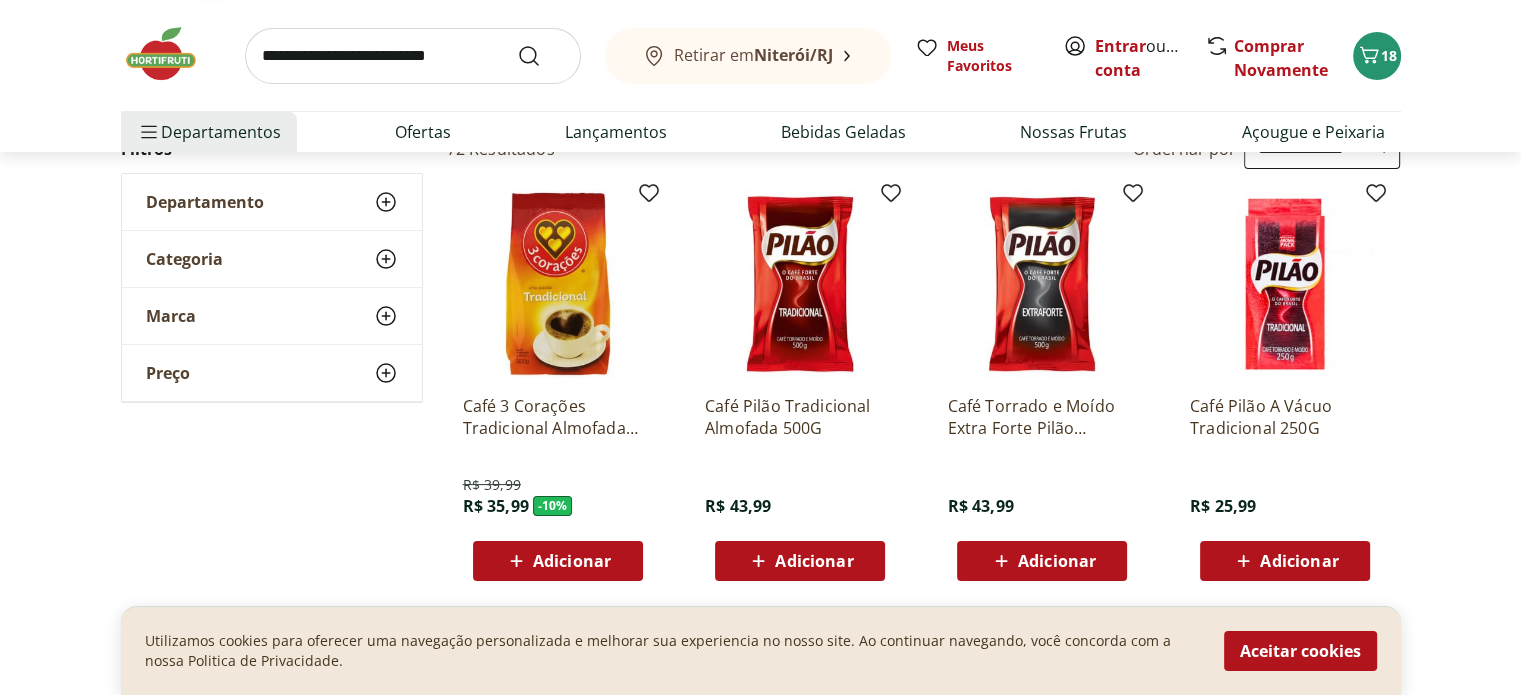 scroll, scrollTop: 400, scrollLeft: 0, axis: vertical 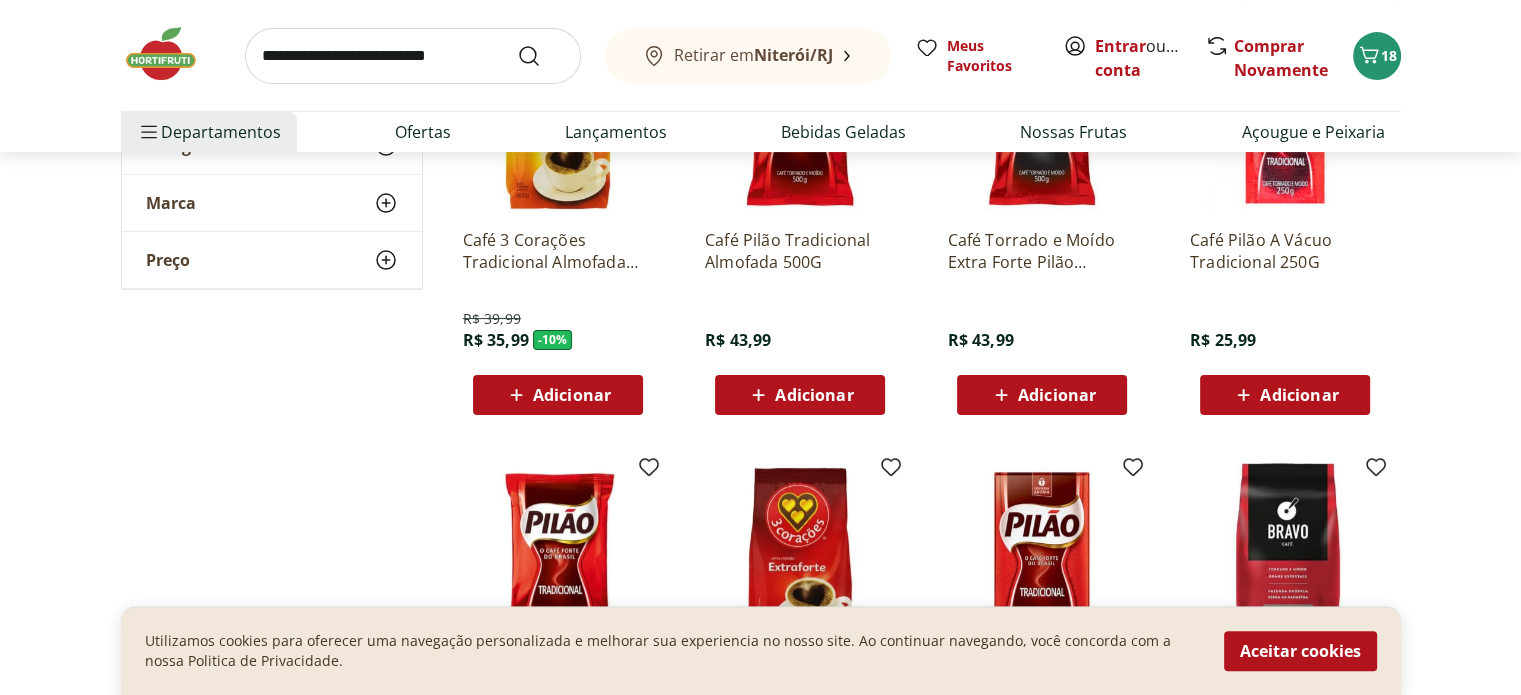 click on "Adicionar" at bounding box center [572, 395] 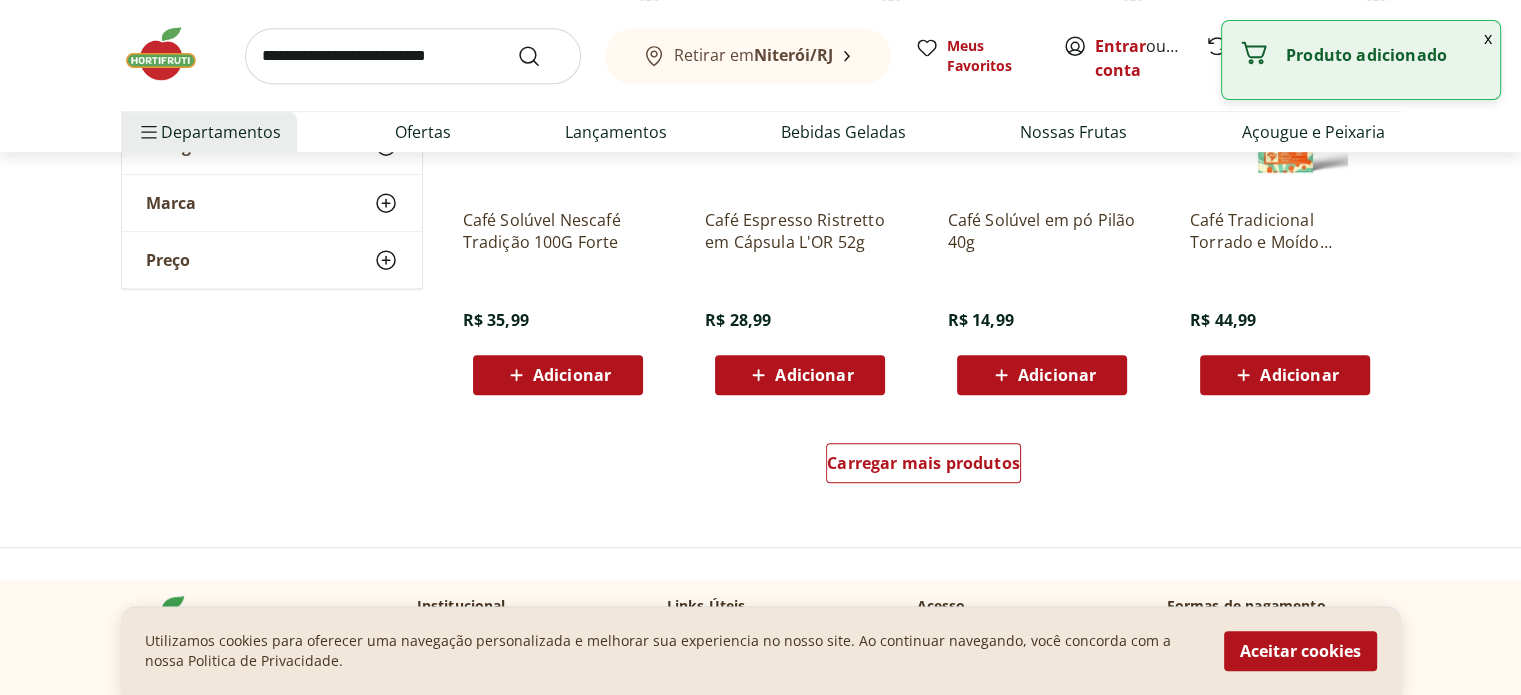 scroll, scrollTop: 1500, scrollLeft: 0, axis: vertical 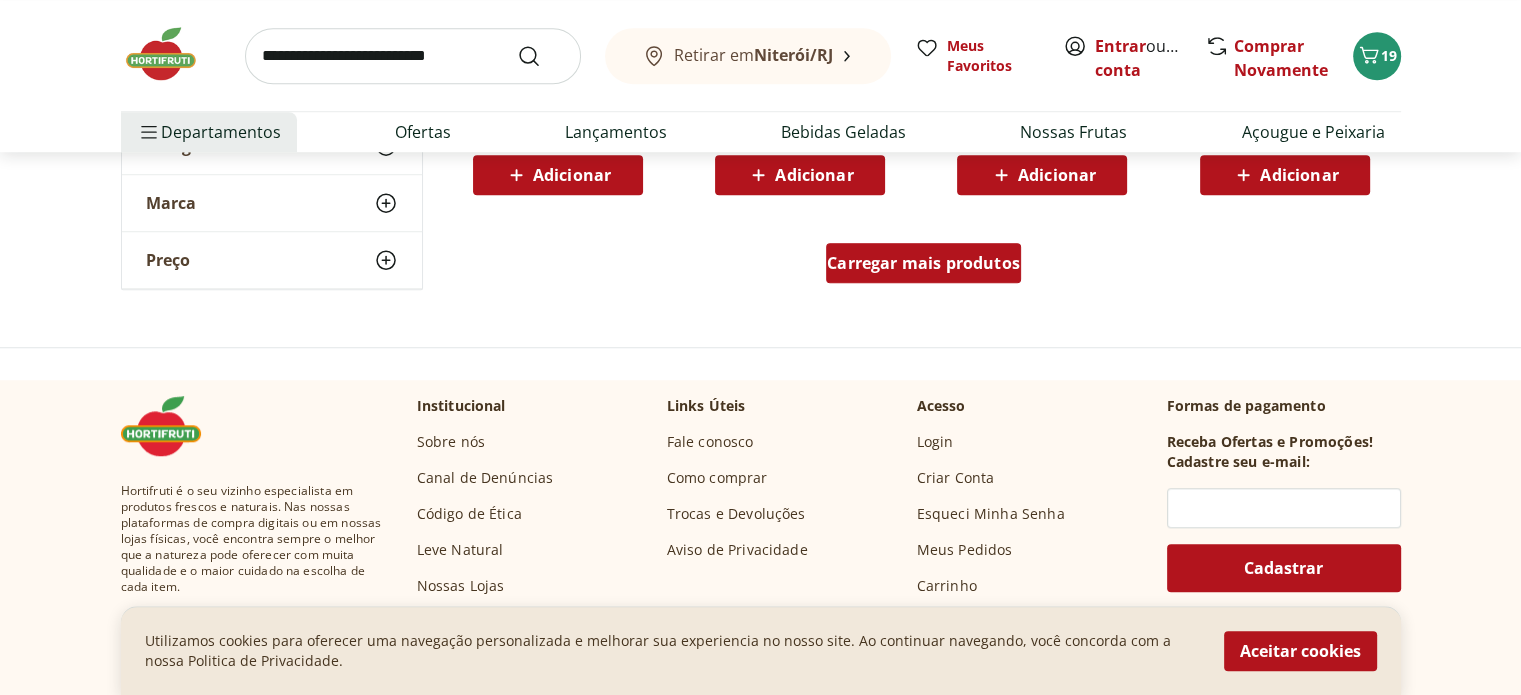 click on "Carregar mais produtos" at bounding box center [923, 263] 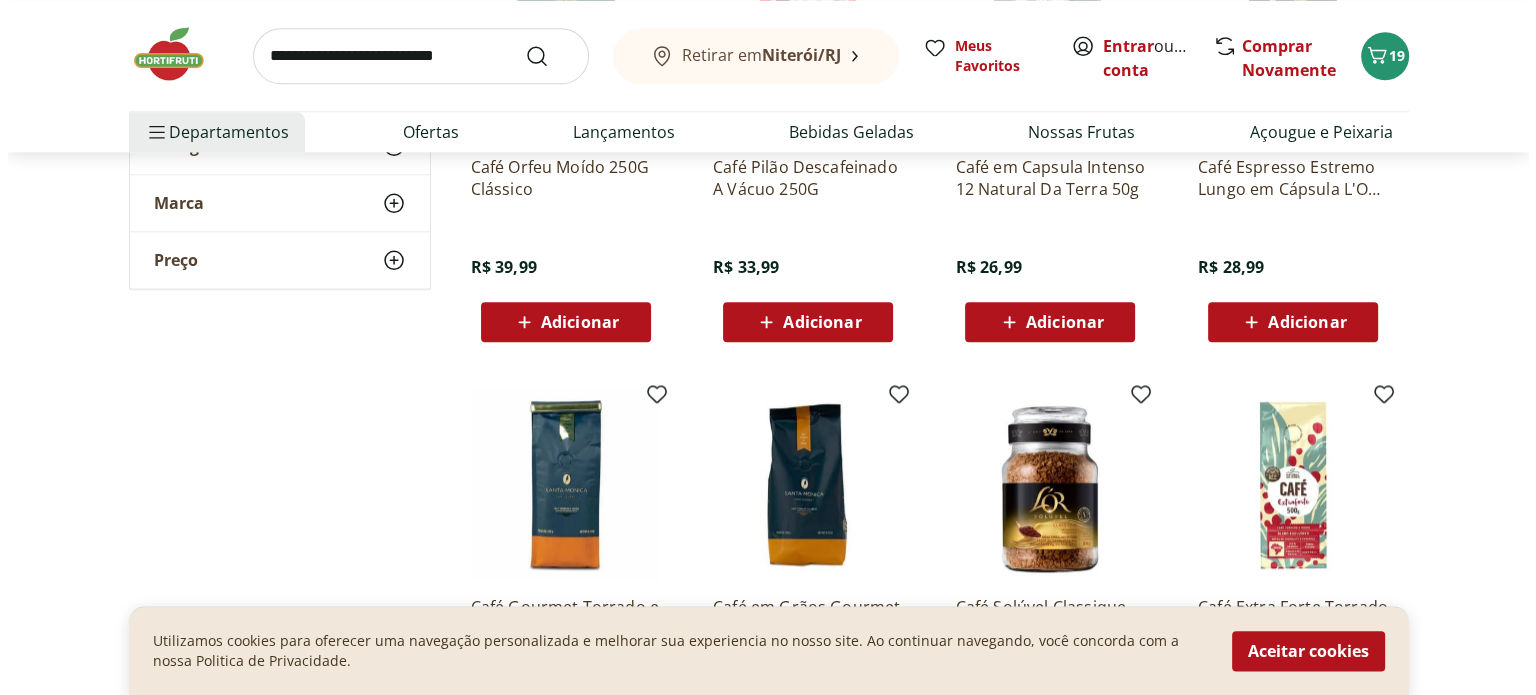 scroll, scrollTop: 2300, scrollLeft: 0, axis: vertical 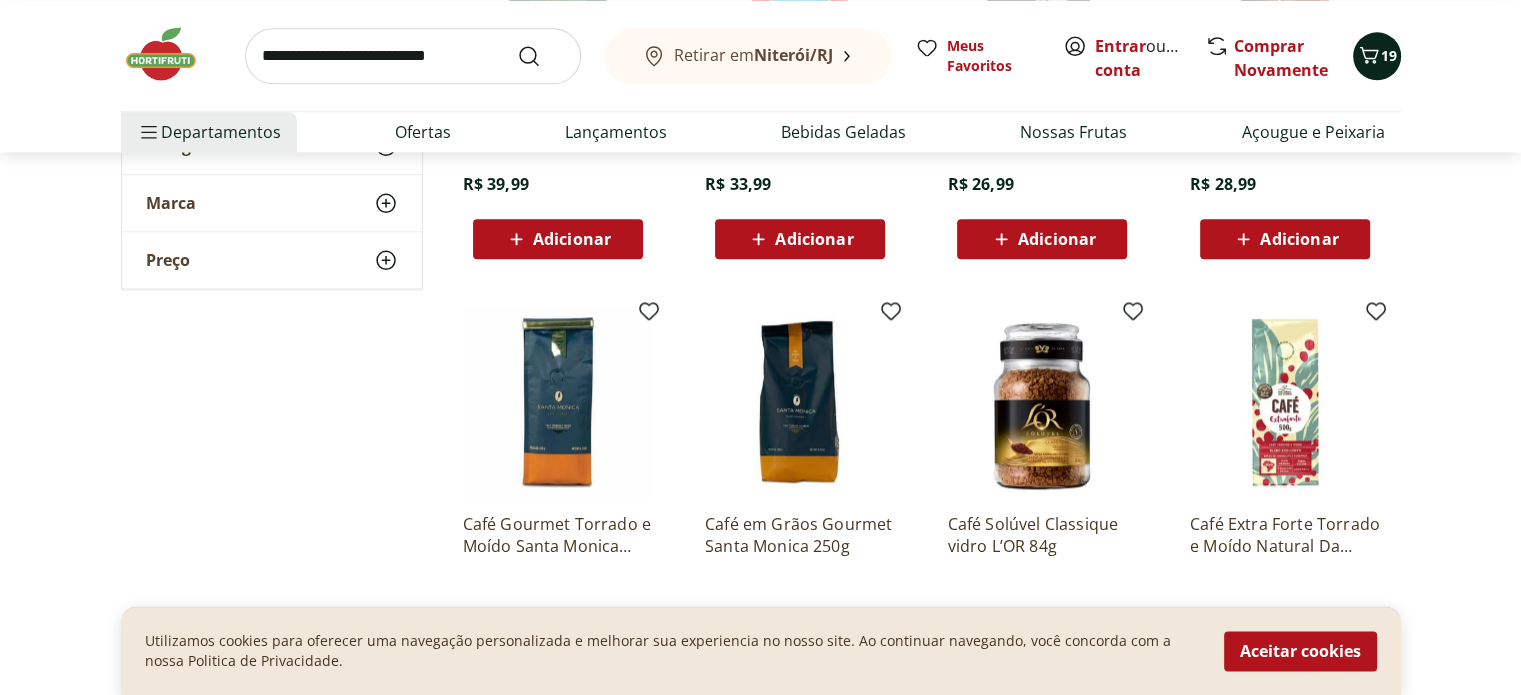 click on "19" at bounding box center [1389, 55] 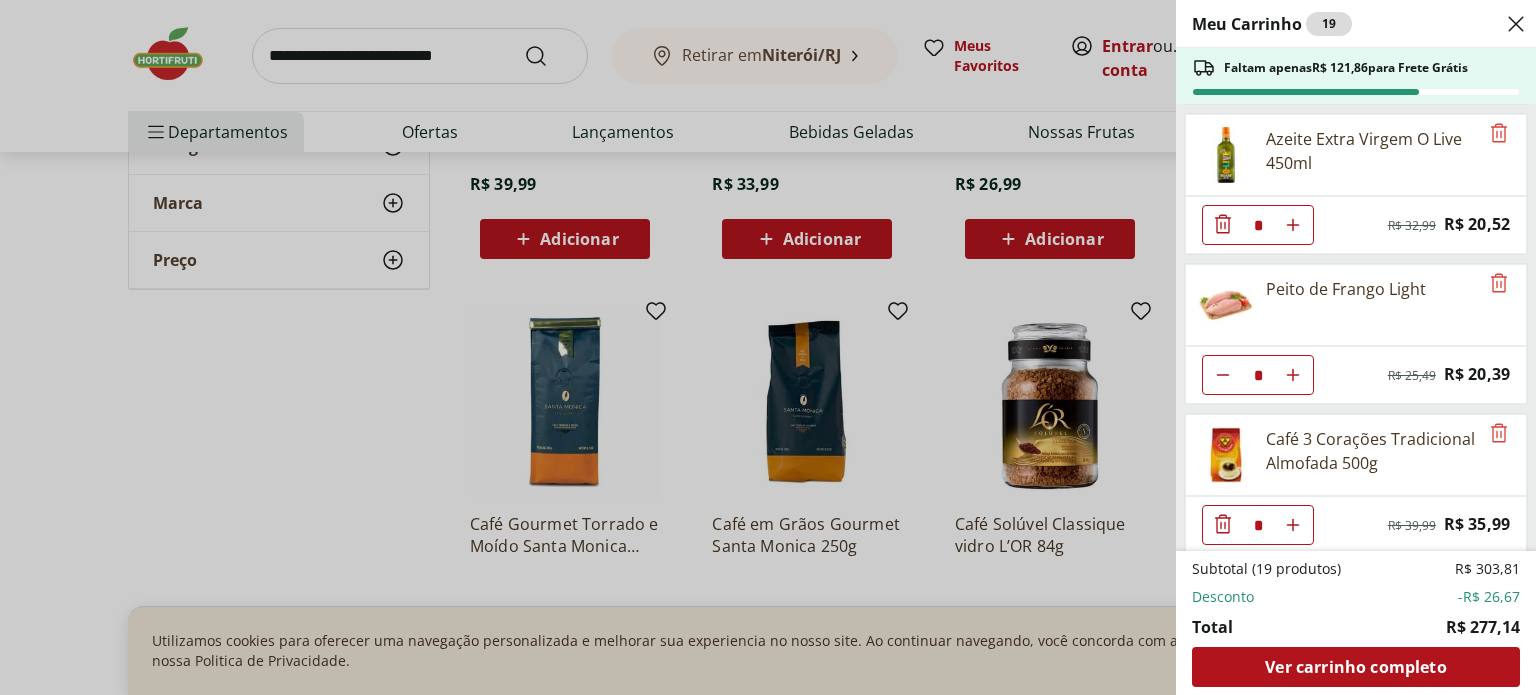 scroll, scrollTop: 300, scrollLeft: 0, axis: vertical 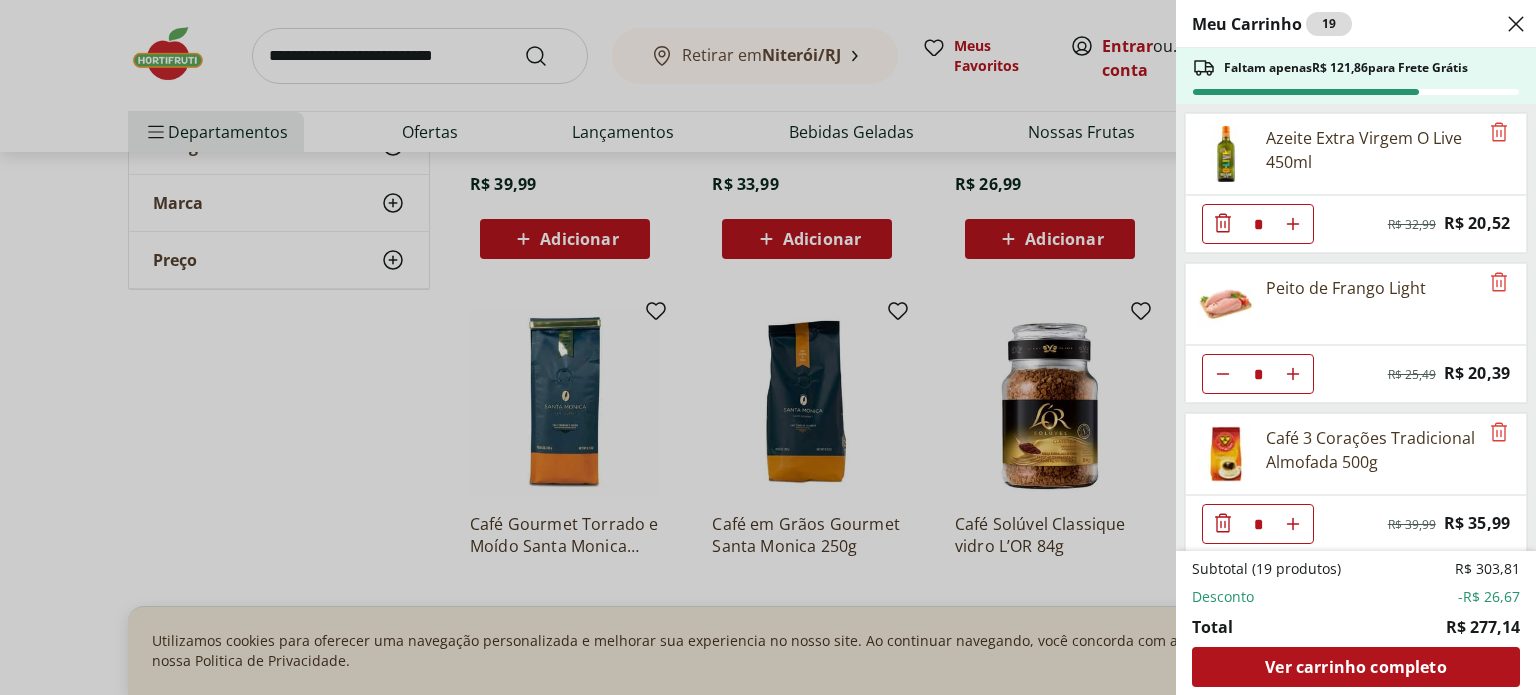 click 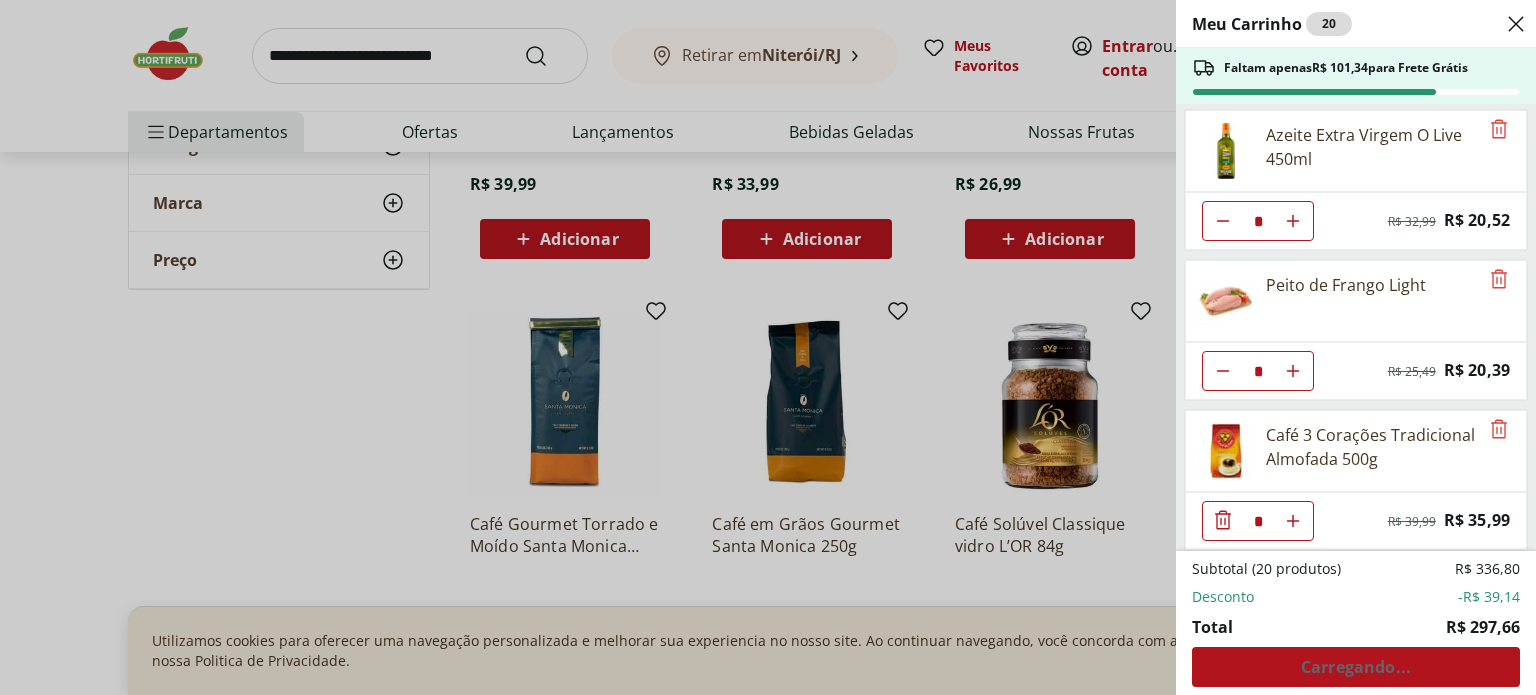 scroll, scrollTop: 304, scrollLeft: 0, axis: vertical 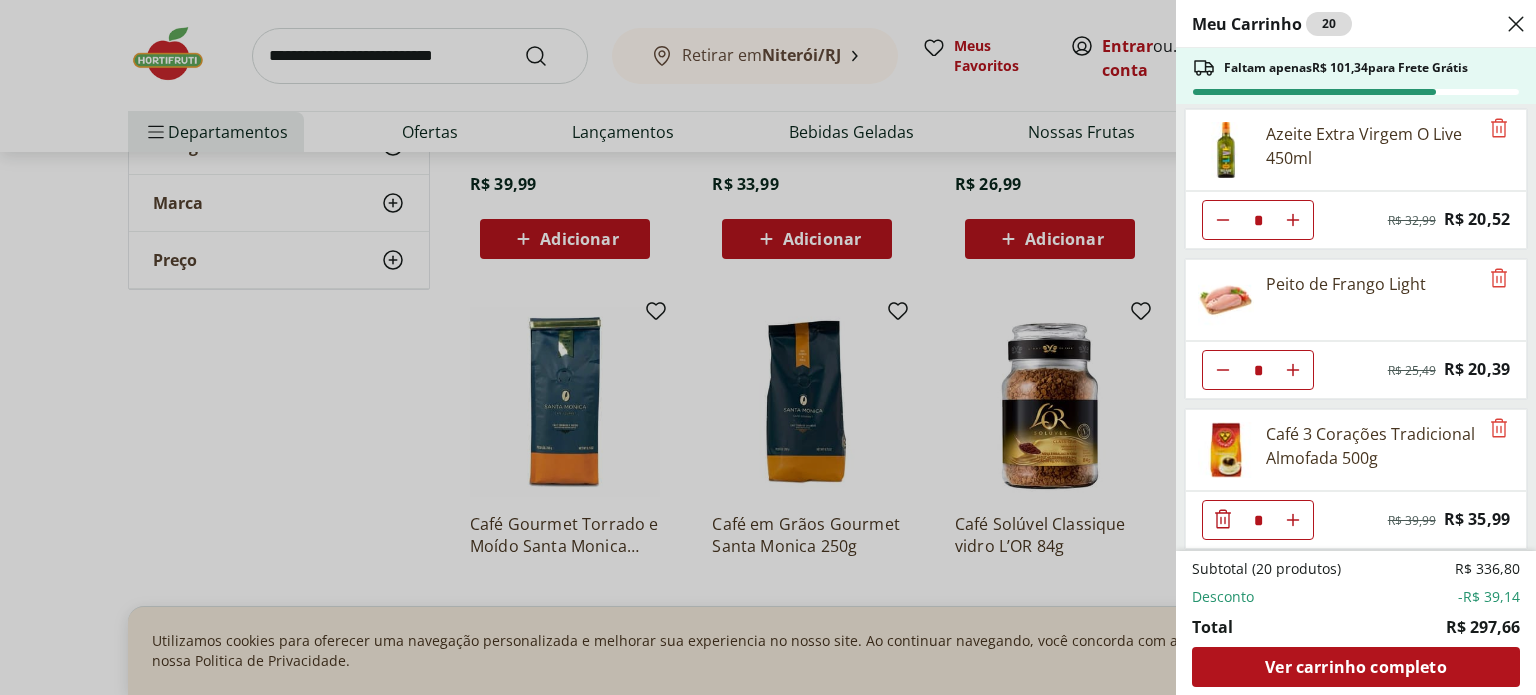 click 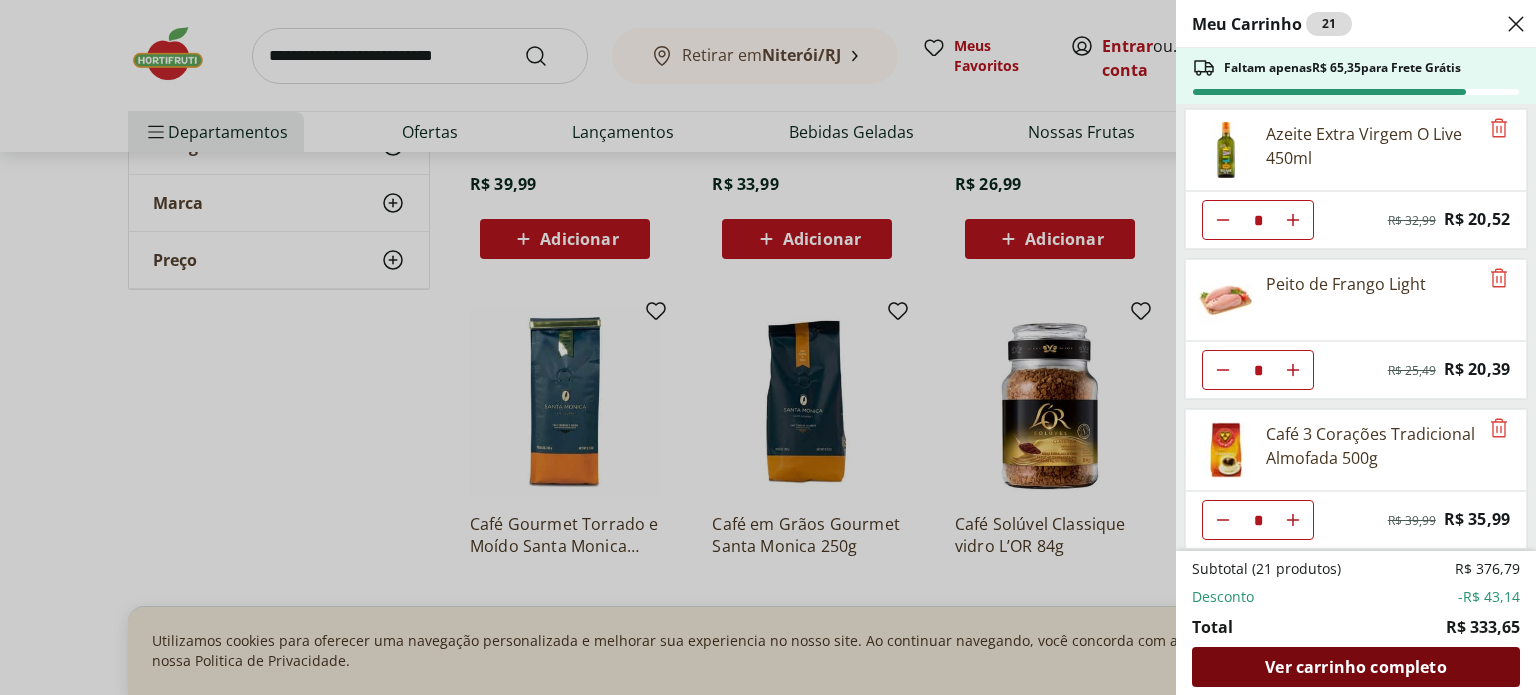click on "Ver carrinho completo" at bounding box center (1355, 667) 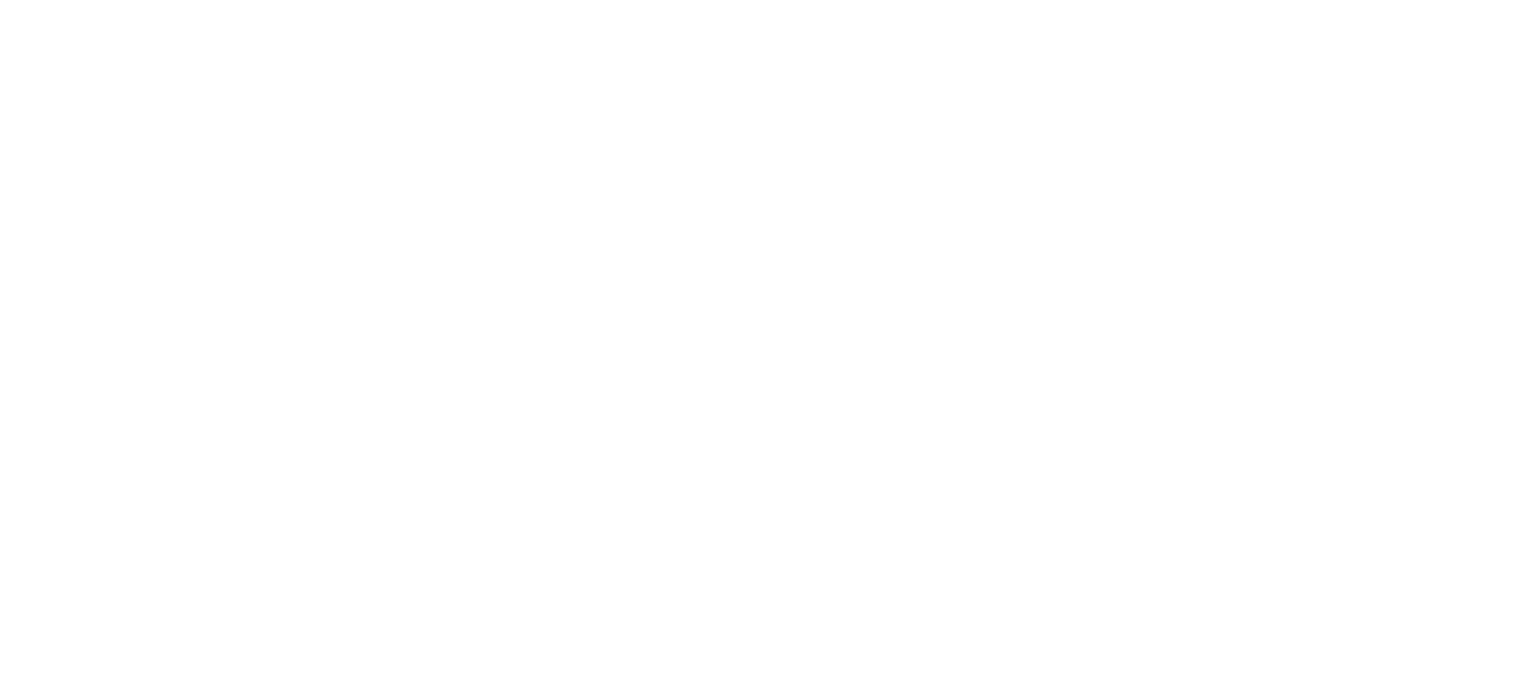 select on "**********" 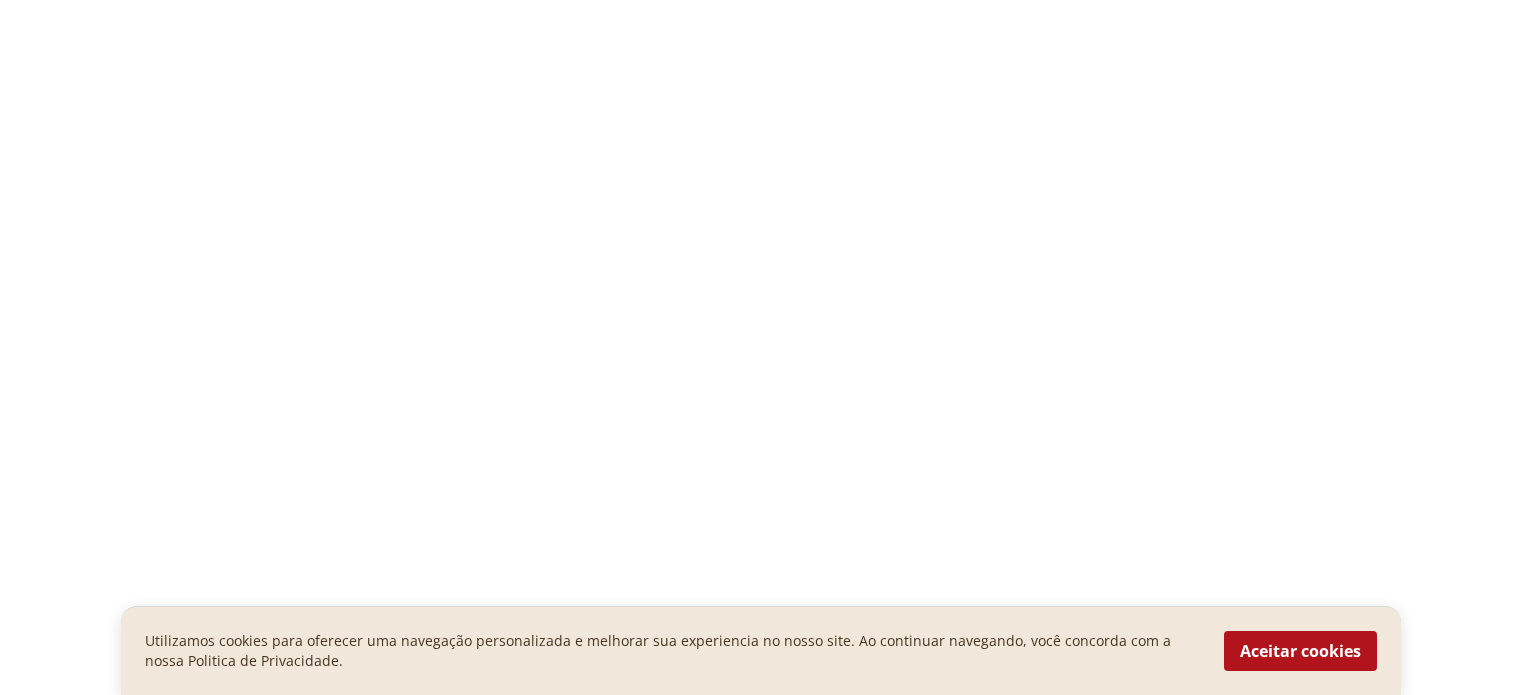 scroll, scrollTop: 0, scrollLeft: 0, axis: both 